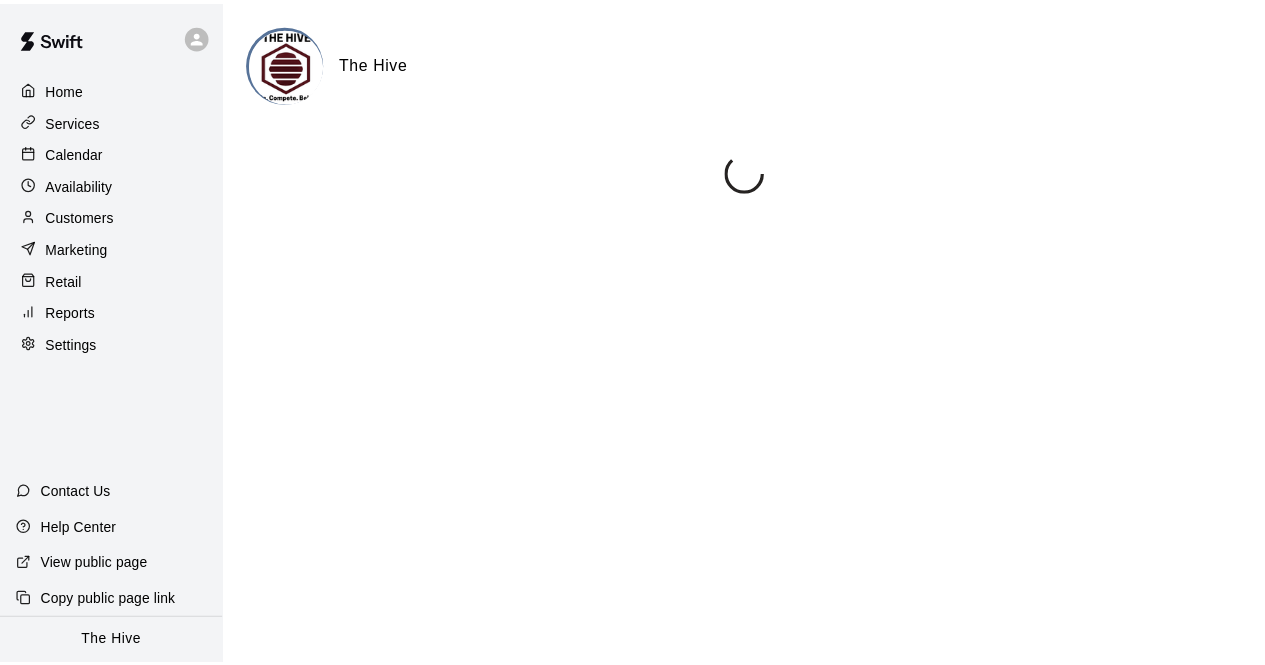 scroll, scrollTop: 0, scrollLeft: 0, axis: both 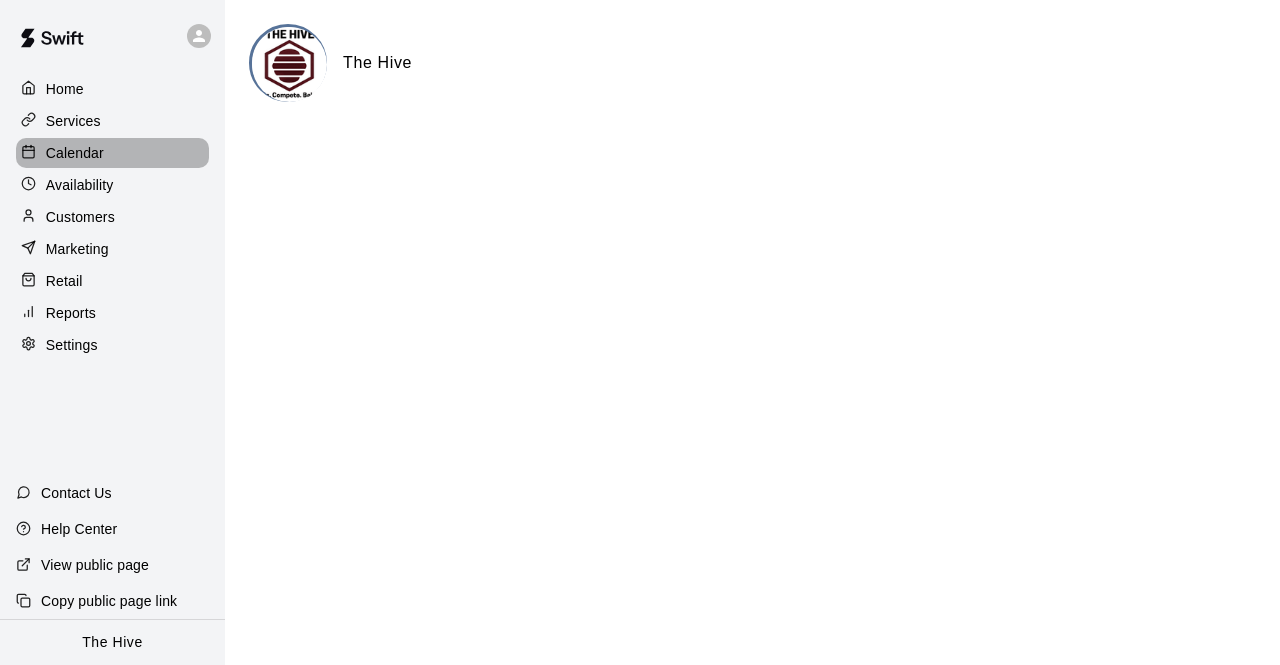 click on "Calendar" at bounding box center [75, 153] 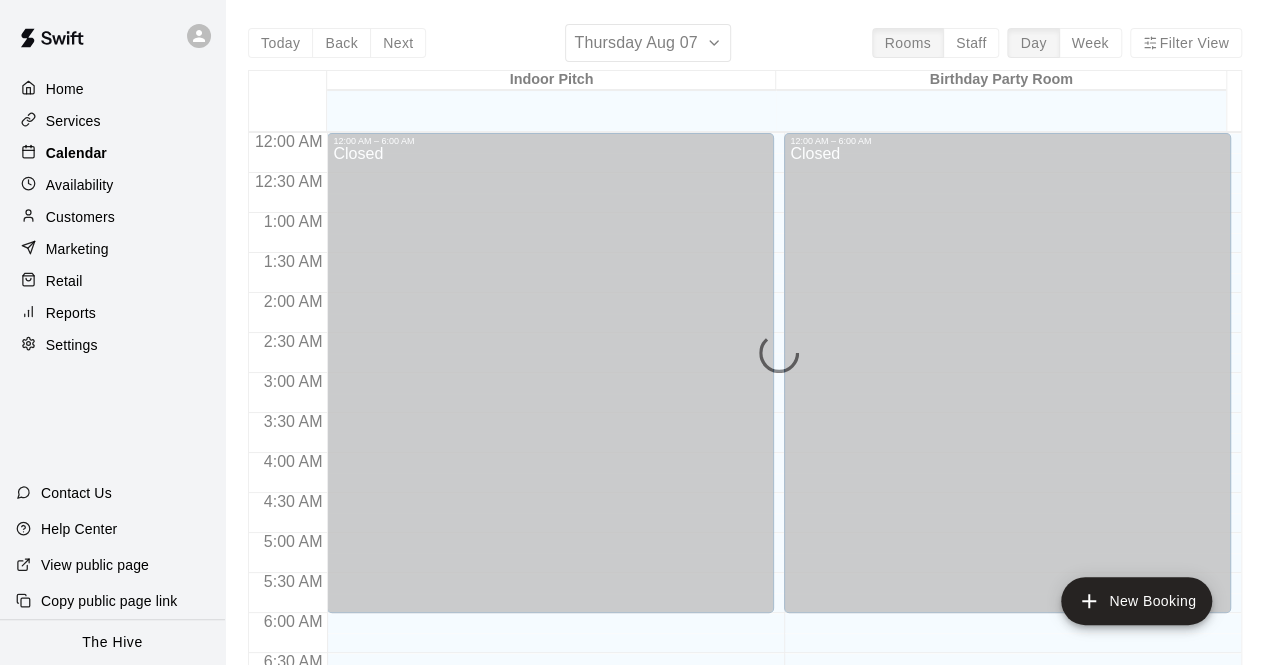 scroll, scrollTop: 892, scrollLeft: 0, axis: vertical 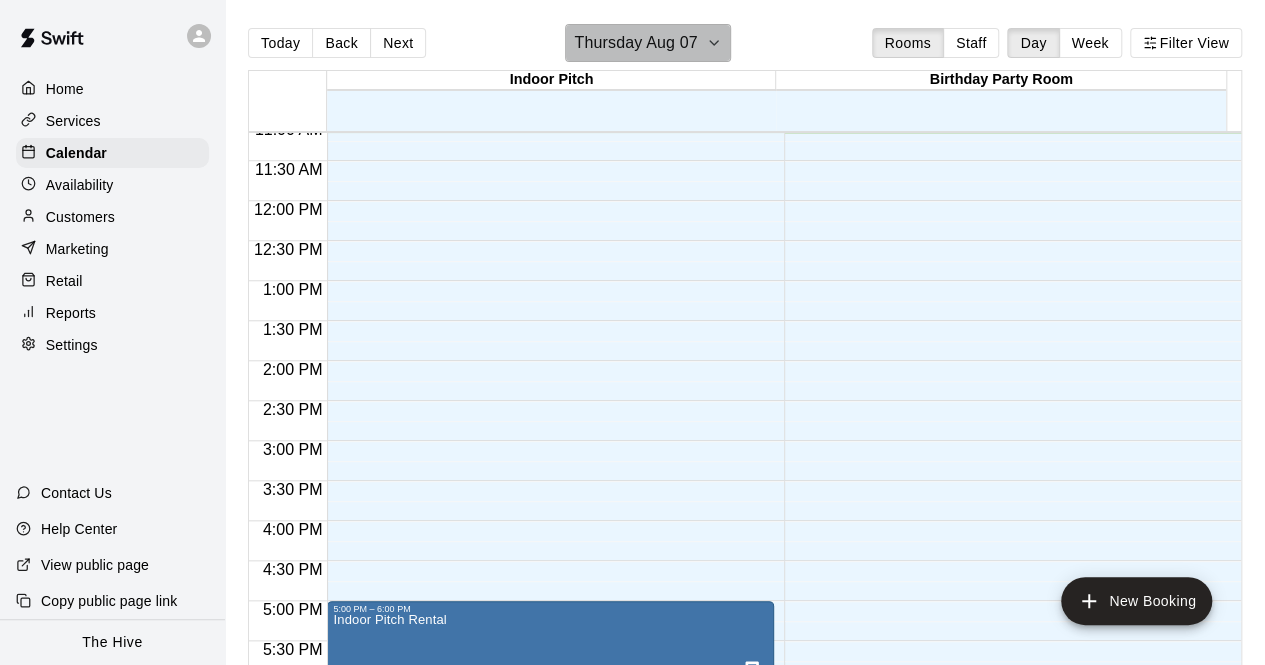 click 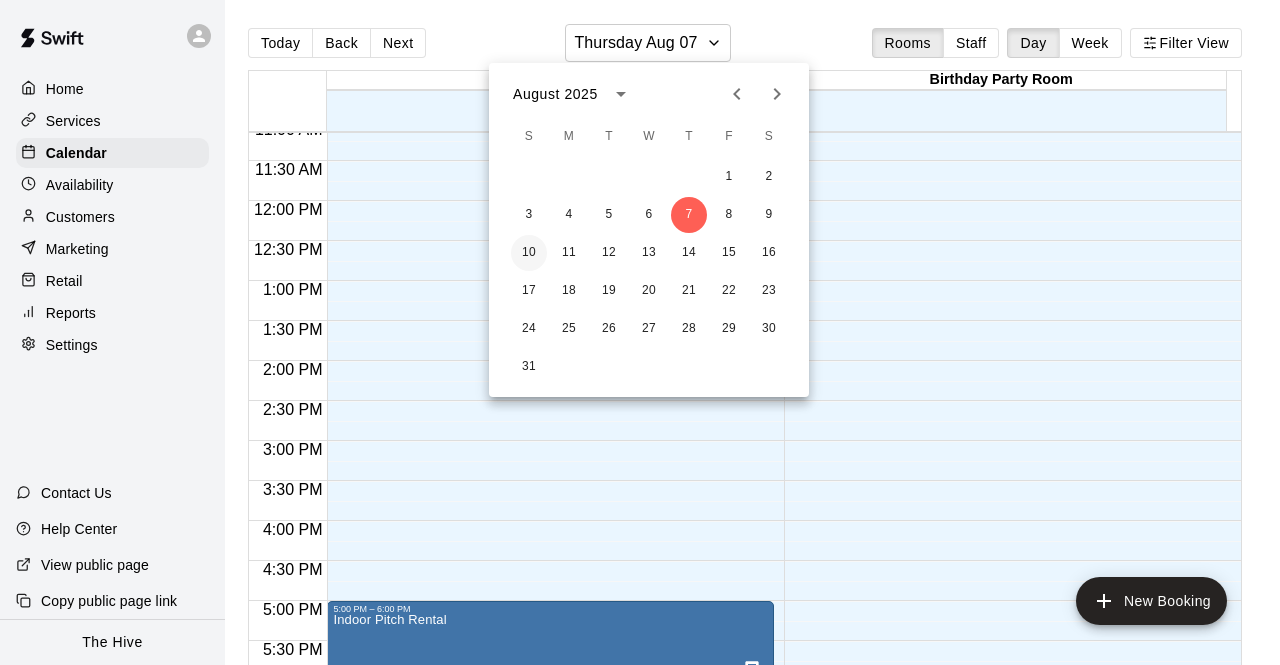click on "10" at bounding box center (529, 253) 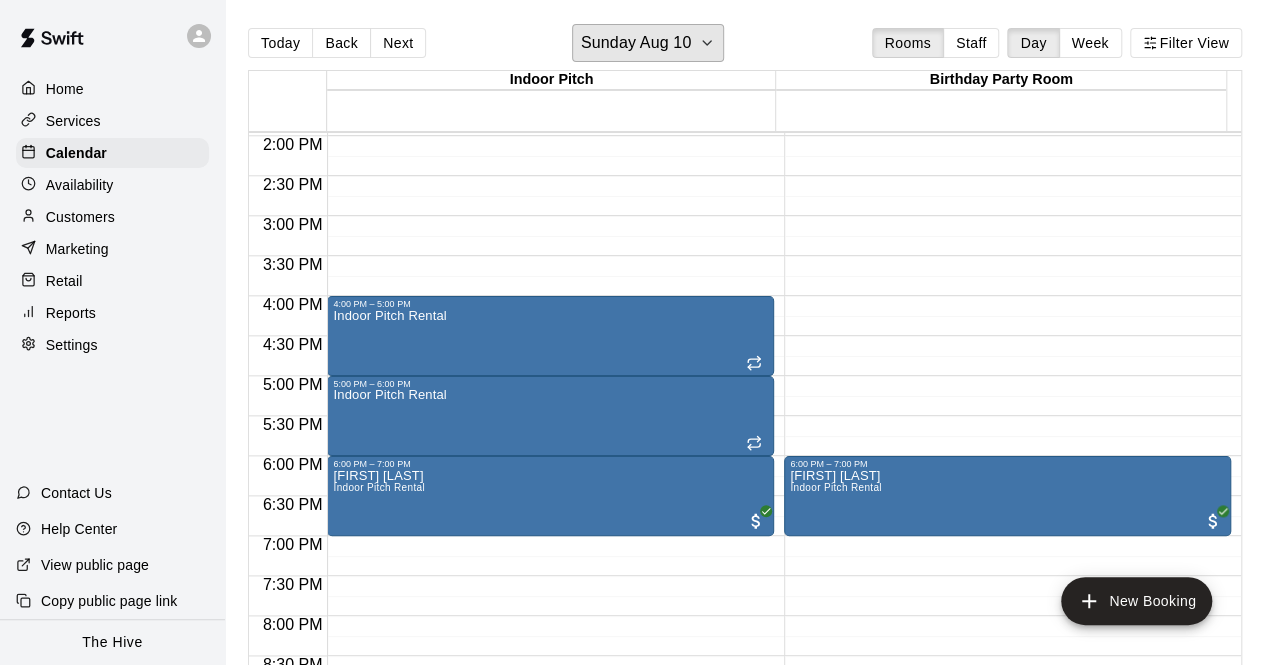 scroll, scrollTop: 1118, scrollLeft: 0, axis: vertical 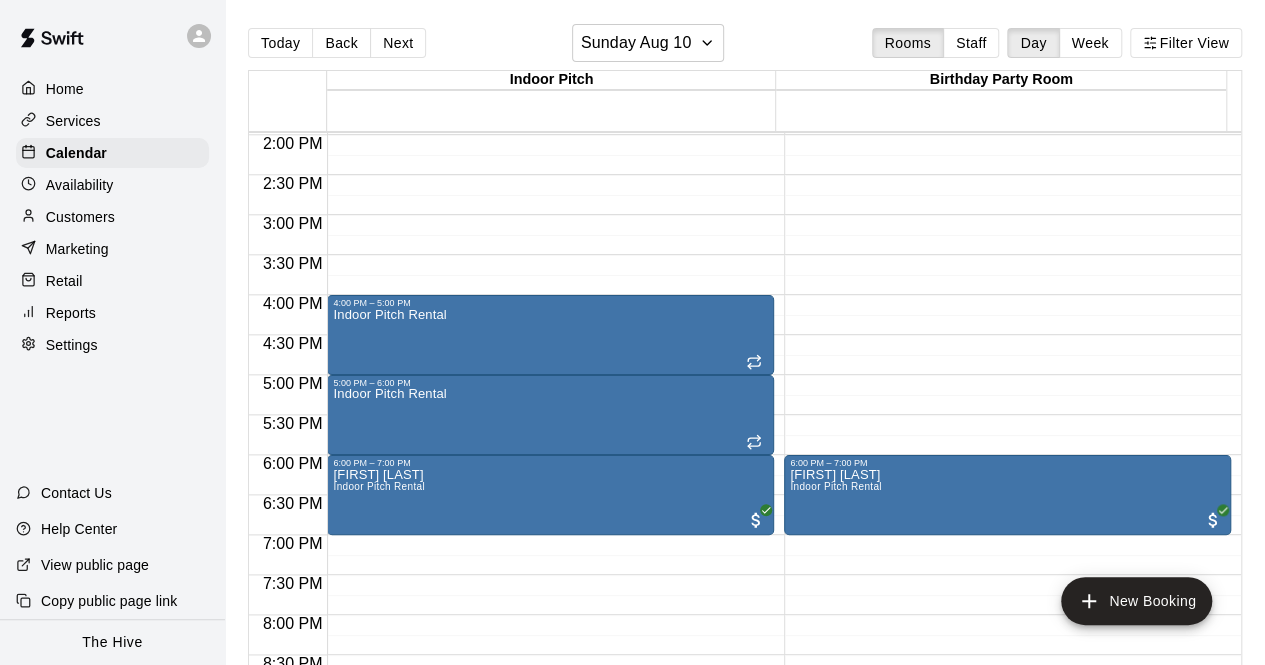 click on "Today Back Next Sunday Aug 10 Rooms Staff Day Week Filter View" at bounding box center [745, 47] 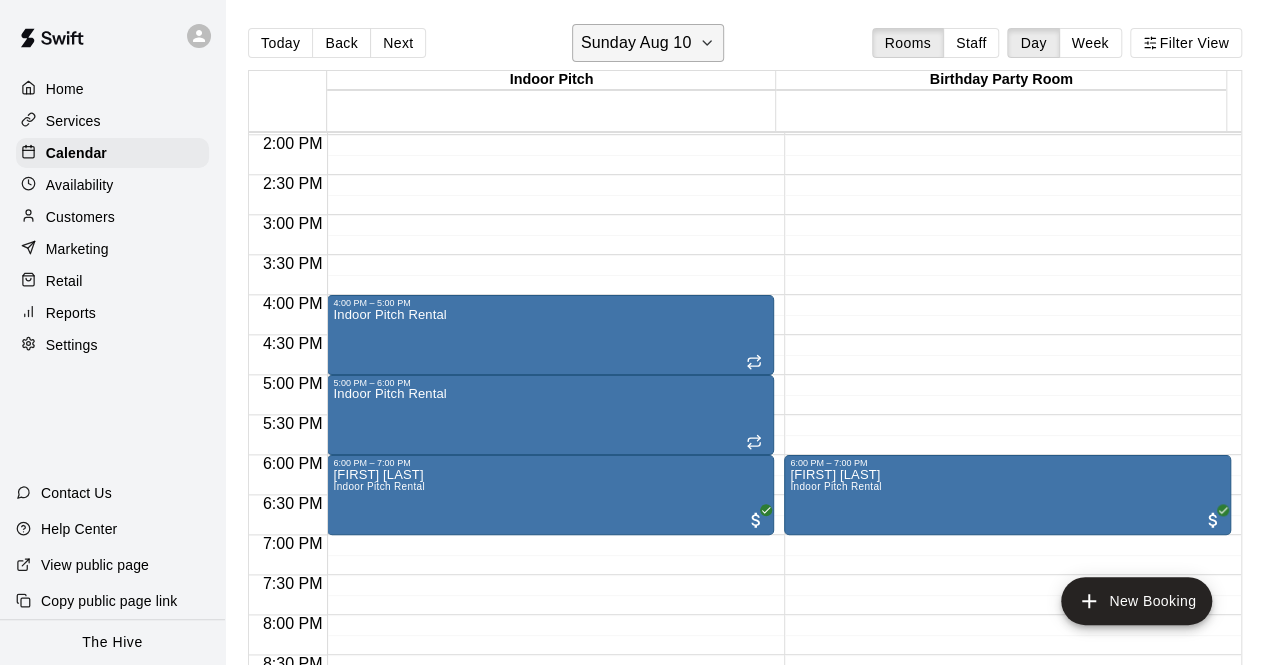 click on "Sunday Aug 10" at bounding box center [648, 43] 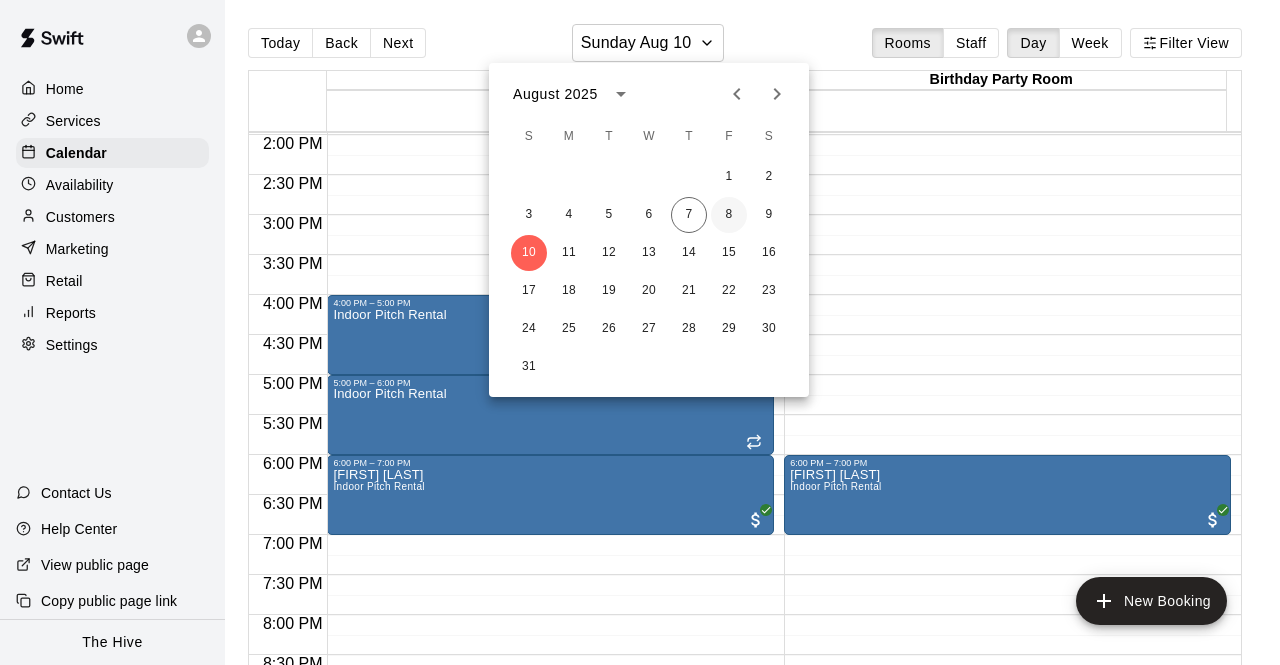 click on "8" at bounding box center (729, 215) 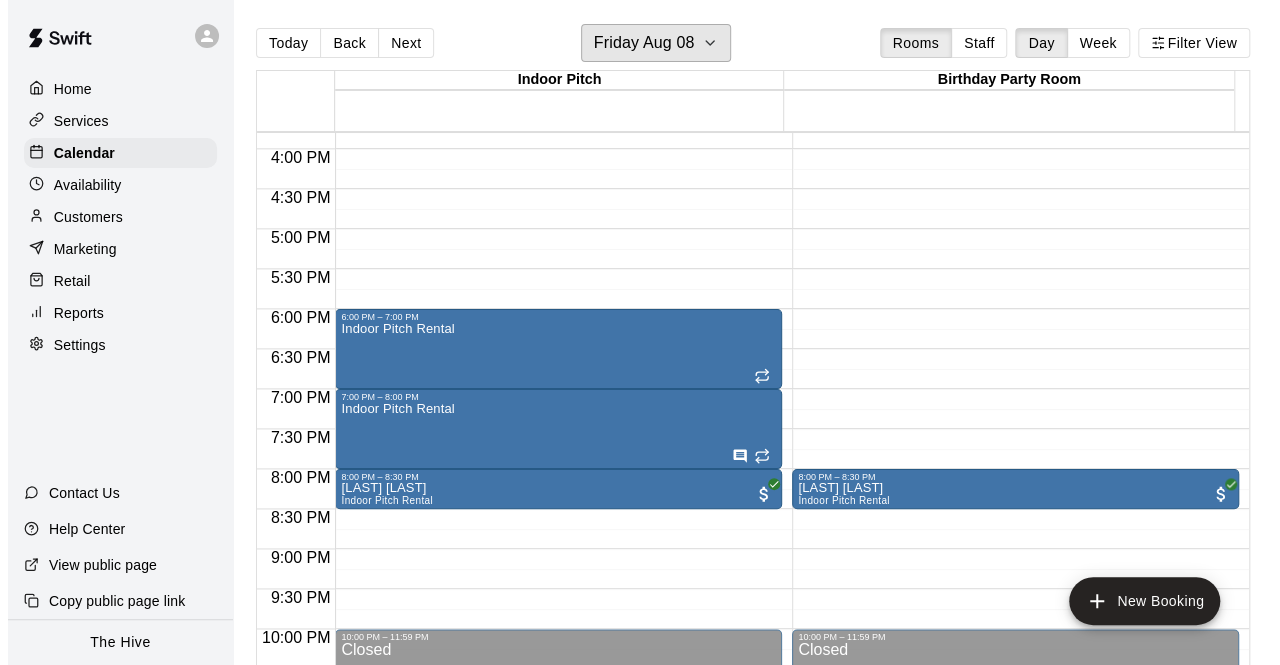 scroll, scrollTop: 1286, scrollLeft: 0, axis: vertical 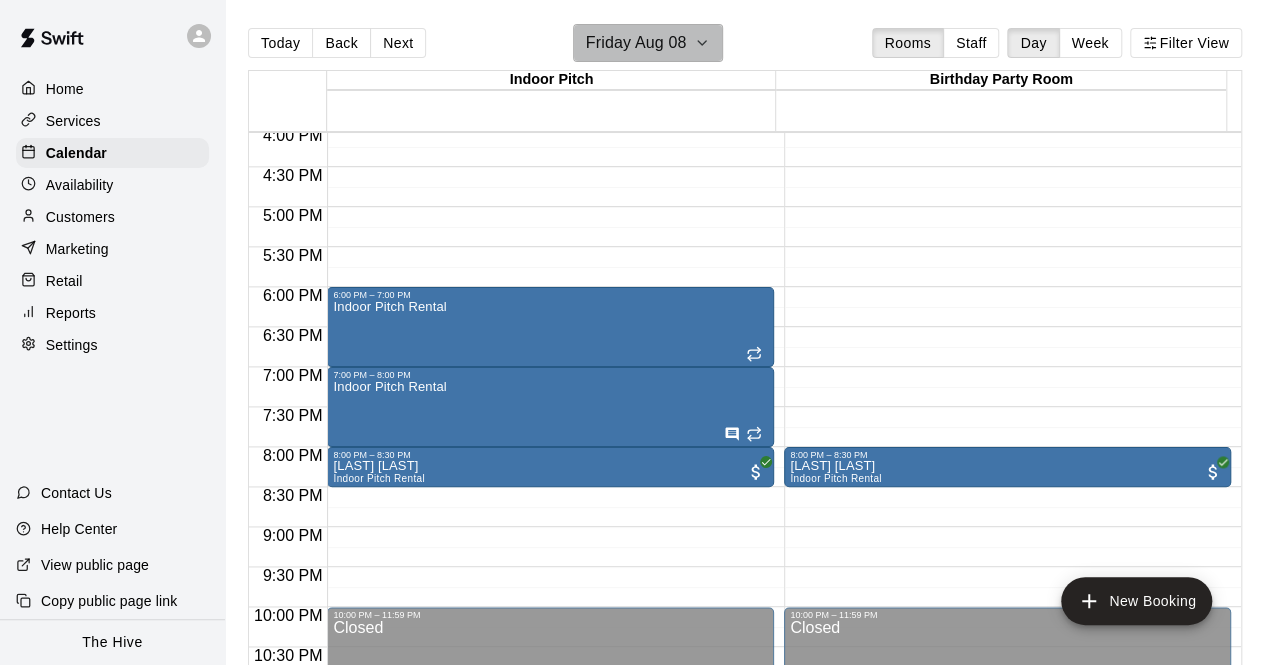 click on "Friday Aug 08" at bounding box center [636, 43] 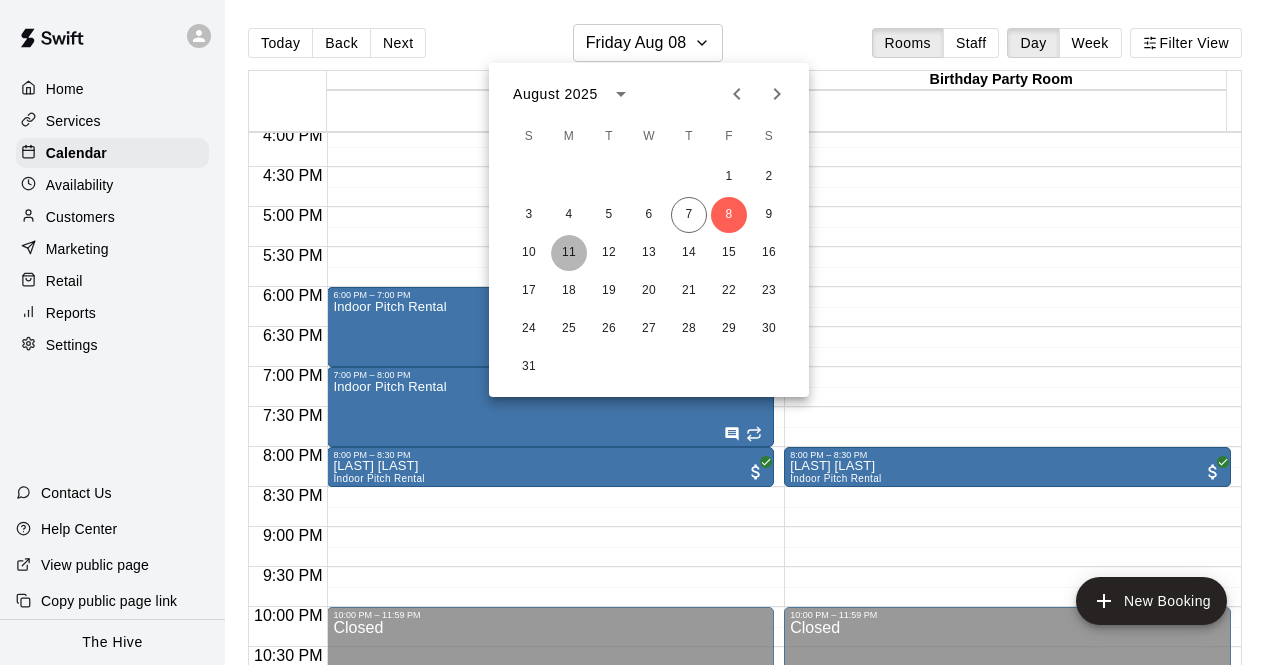click on "11" at bounding box center (569, 253) 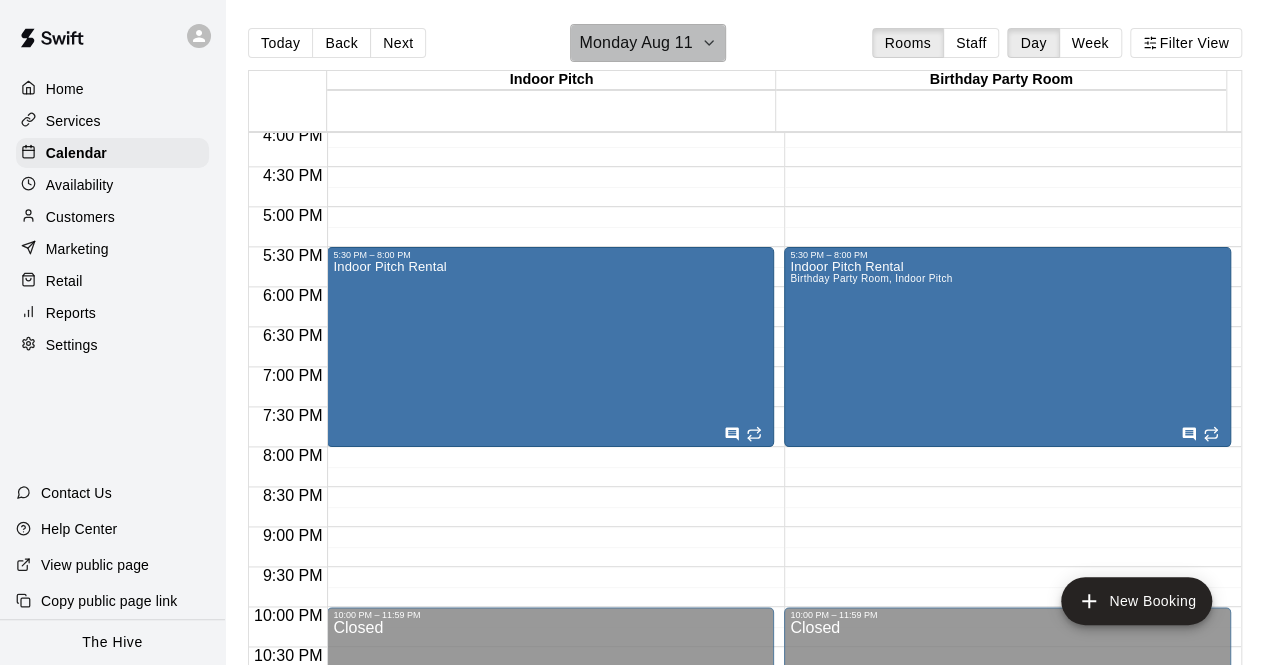 click on "Monday Aug 11" at bounding box center (647, 43) 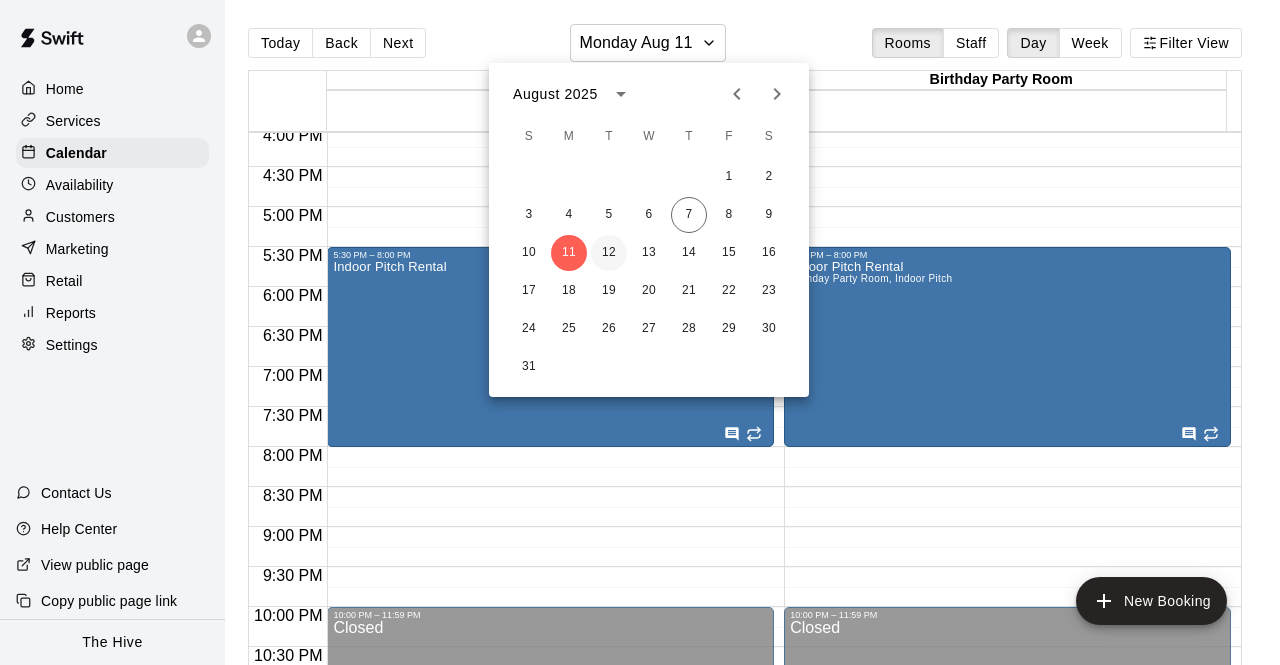 click on "12" at bounding box center [609, 253] 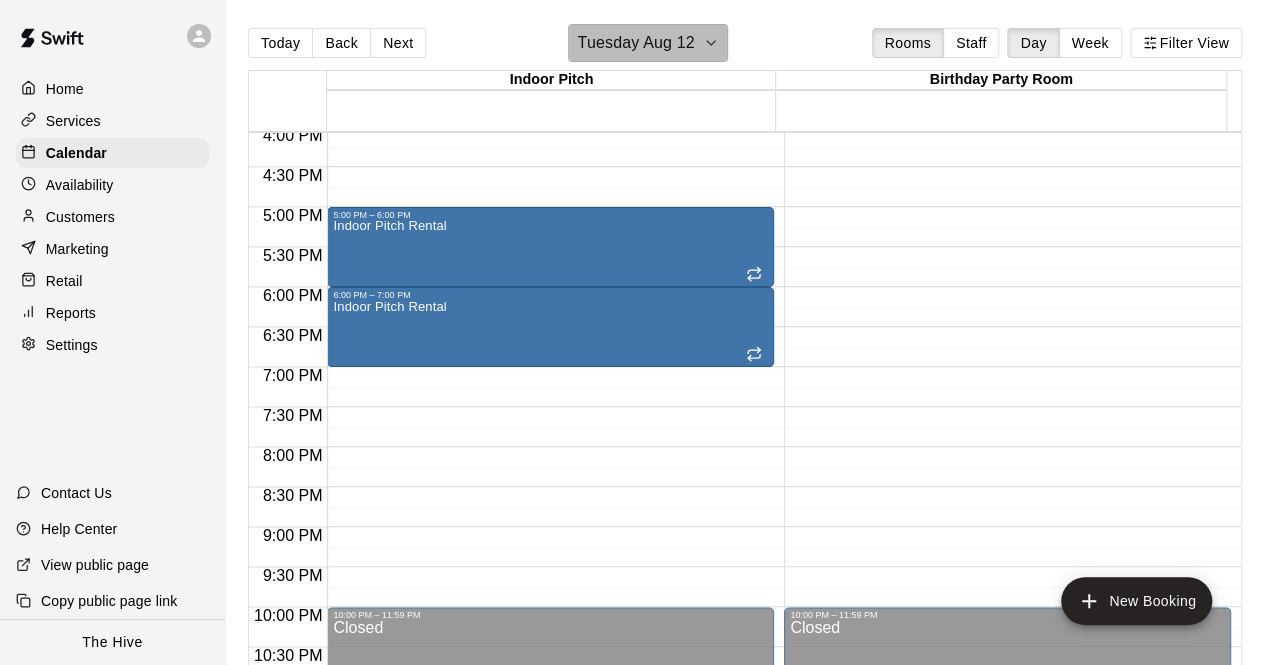 click on "Tuesday Aug 12" at bounding box center [635, 43] 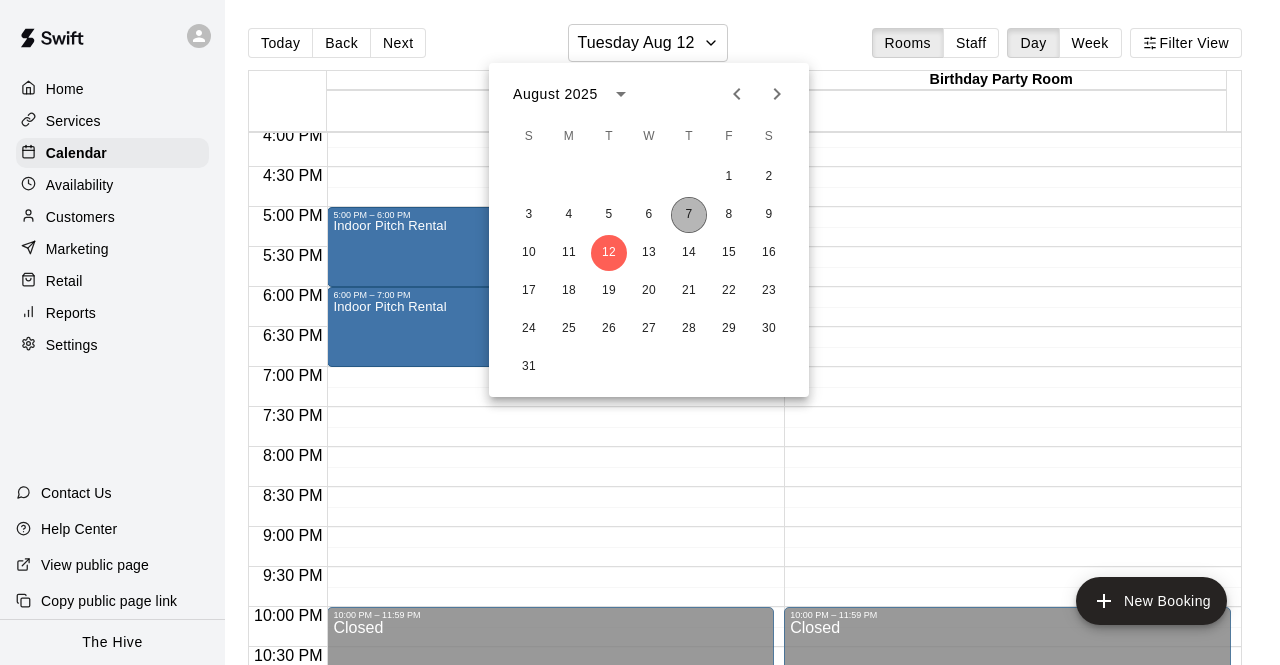 click on "7" at bounding box center (689, 215) 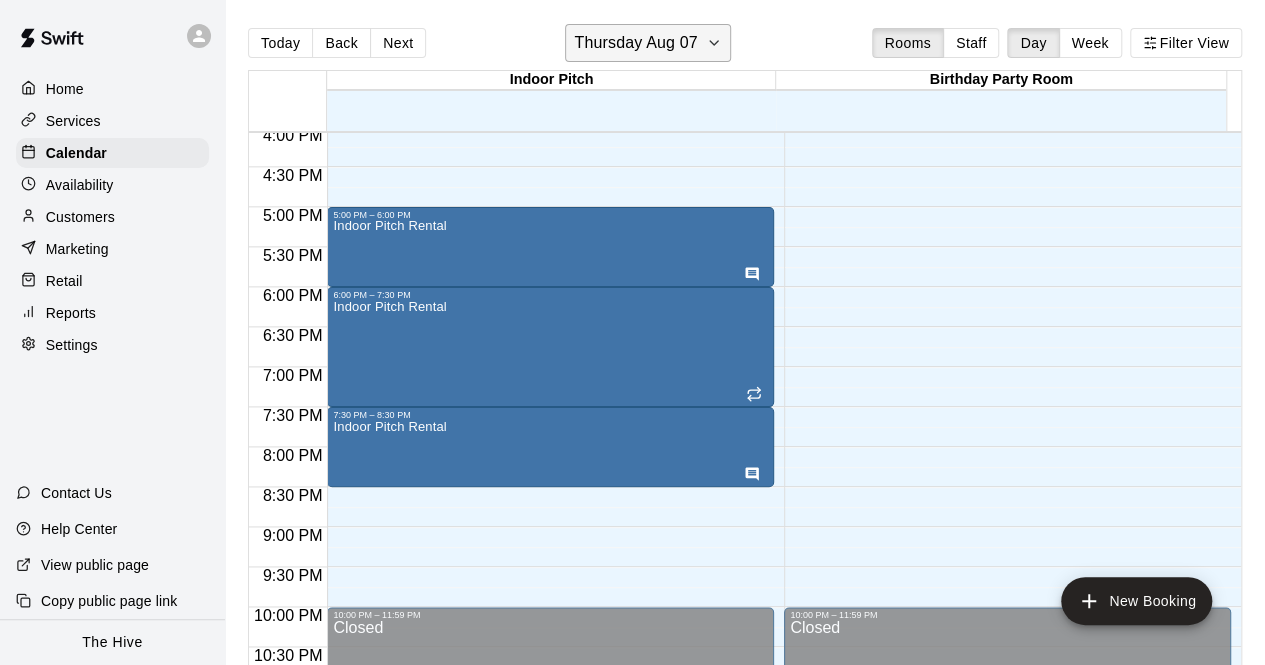 click 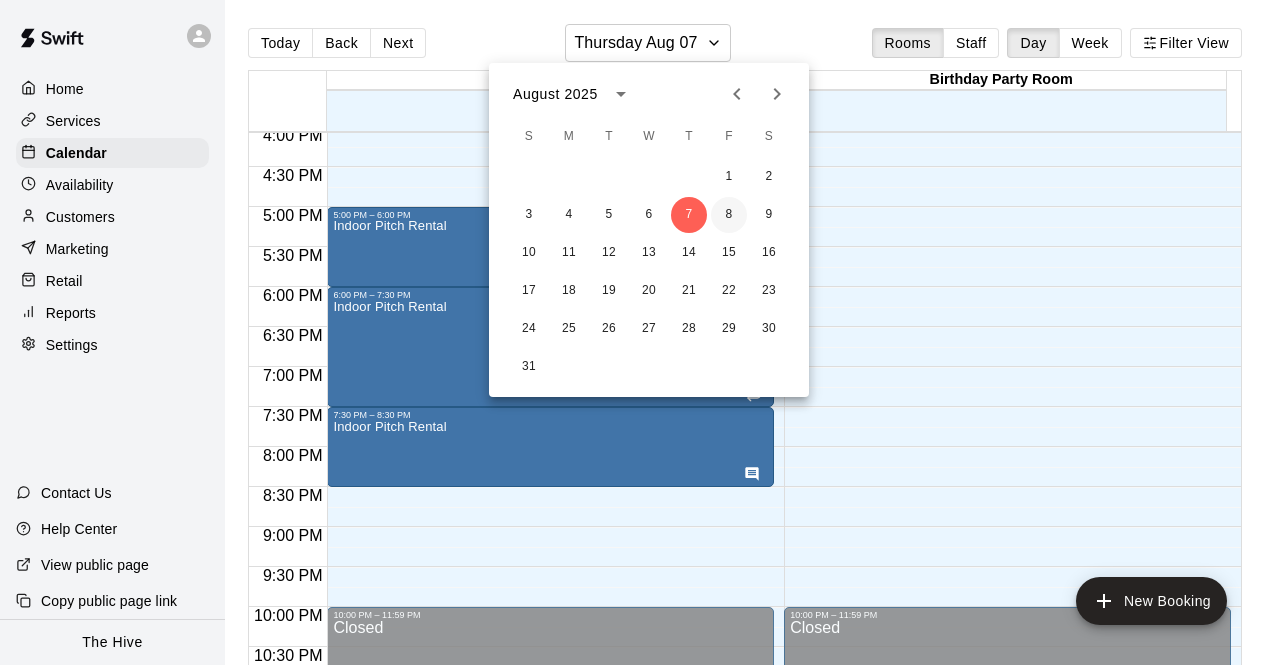click on "8" at bounding box center (729, 215) 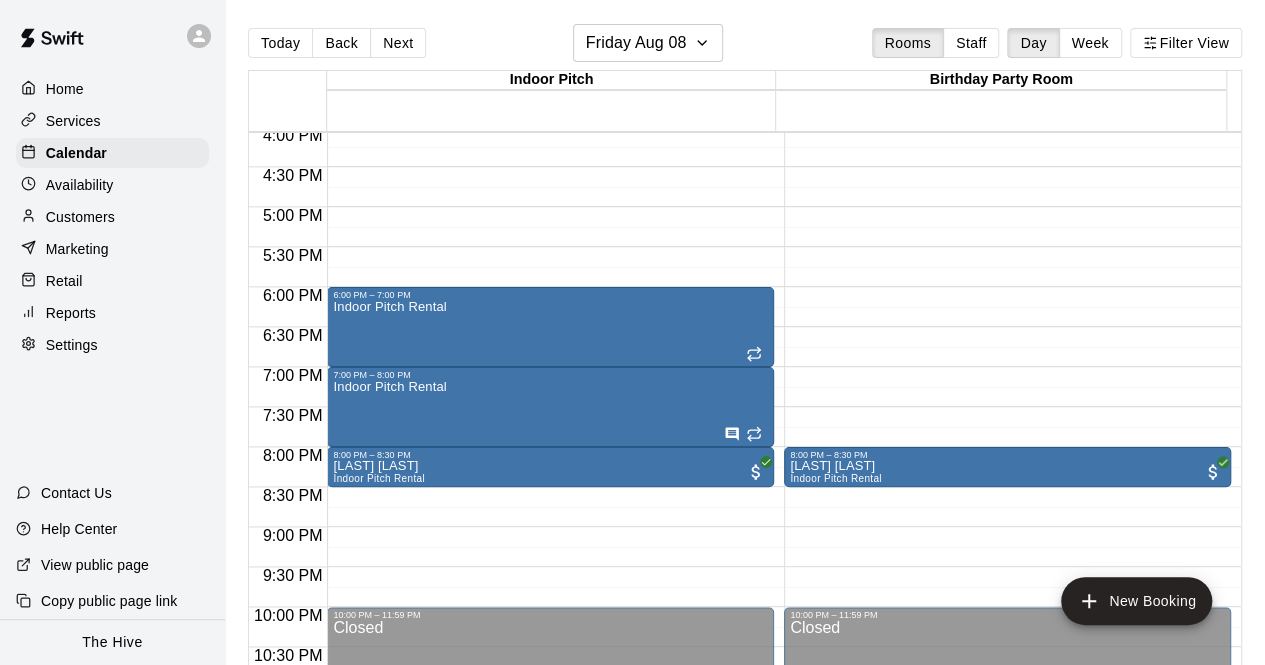 click on "12:00 AM – 6:00 AM Closed 6:00 PM – 7:00 PM Indoor Pitch Rental 7:00 PM – 8:00 PM Indoor Pitch Rental 8:00 PM – 8:30 PM [LAST] [LAST] Indoor Pitch Rental 10:00 PM – 11:59 PM Closed" at bounding box center (550, -193) 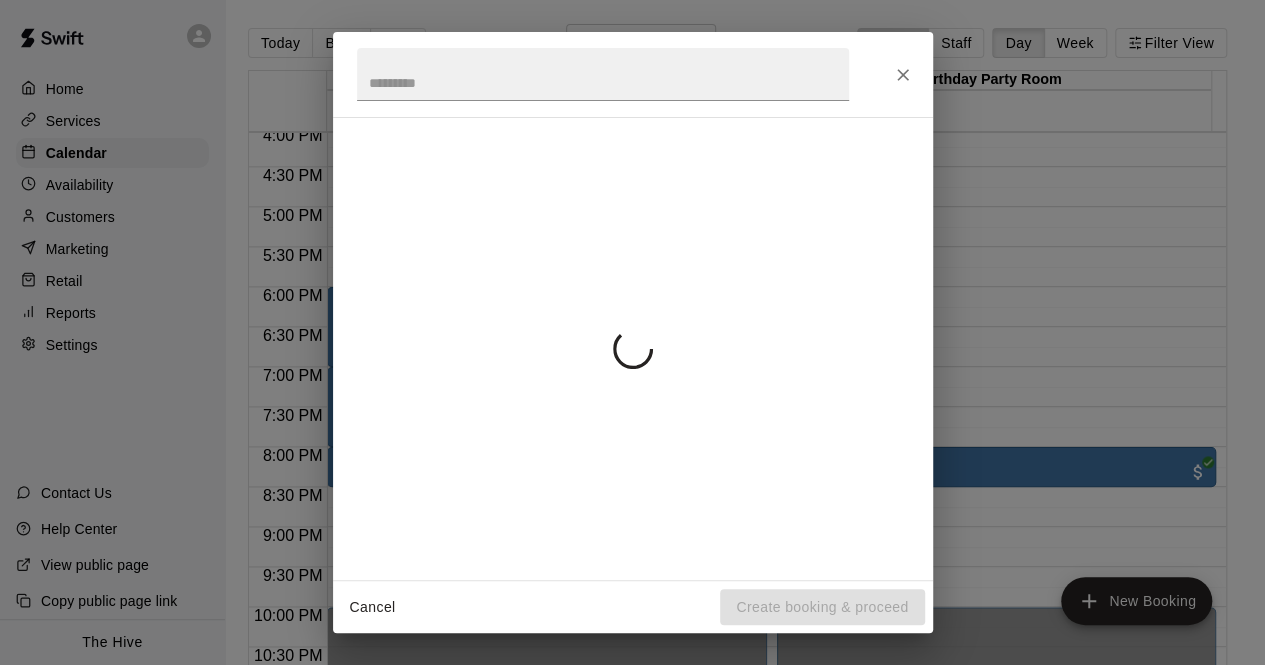 click at bounding box center (633, 348) 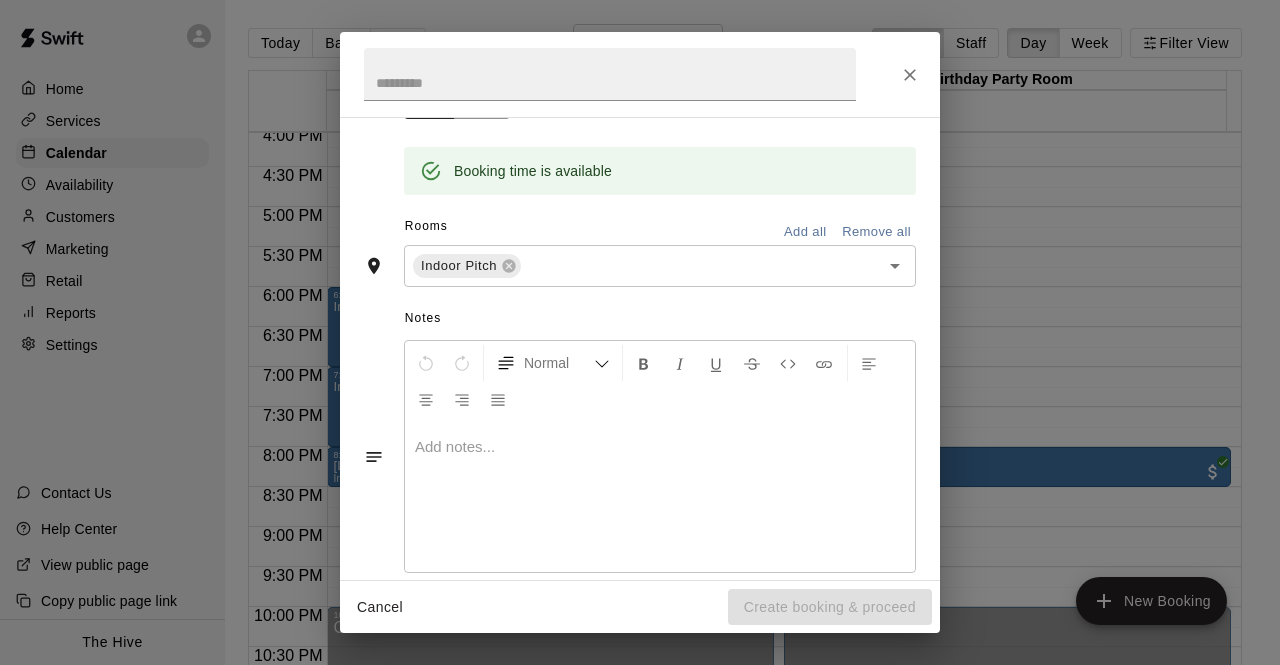 scroll, scrollTop: 413, scrollLeft: 0, axis: vertical 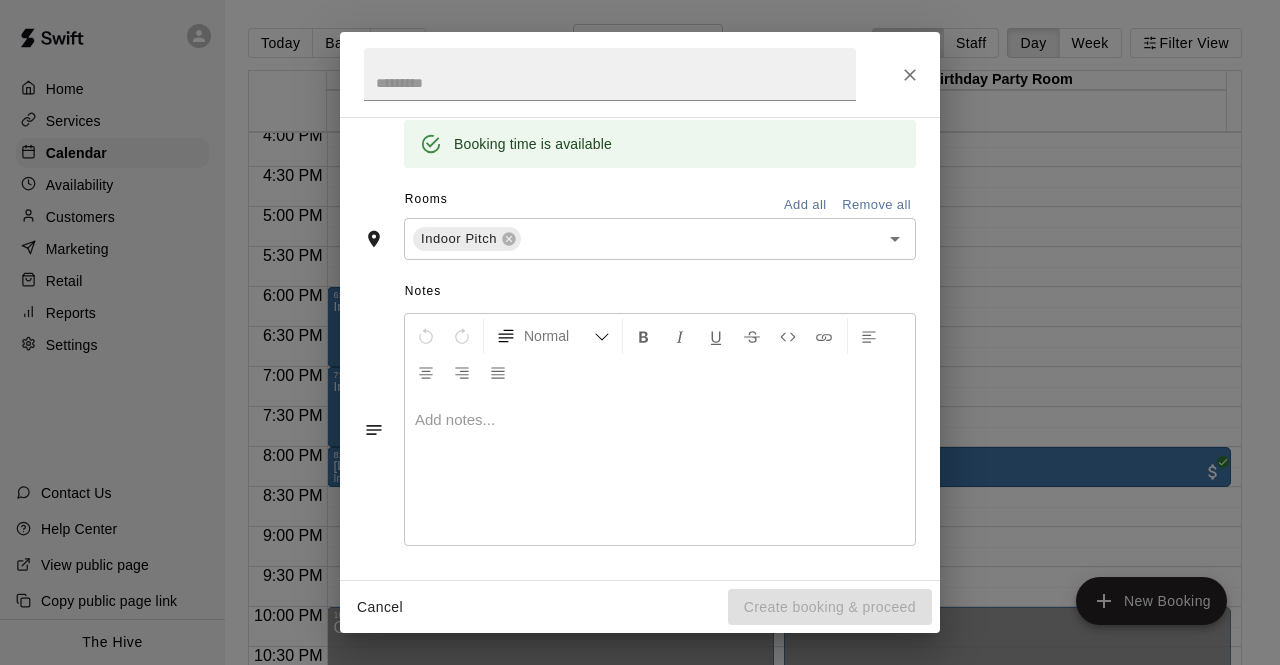 click at bounding box center [660, 470] 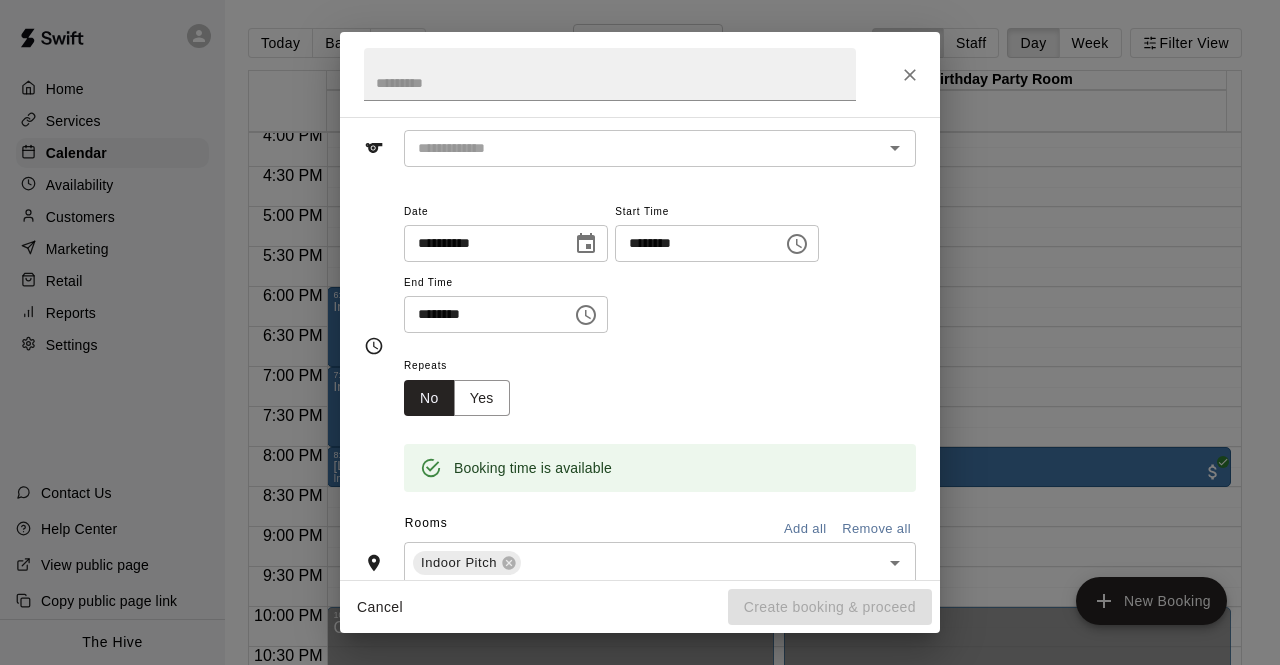 scroll, scrollTop: 0, scrollLeft: 0, axis: both 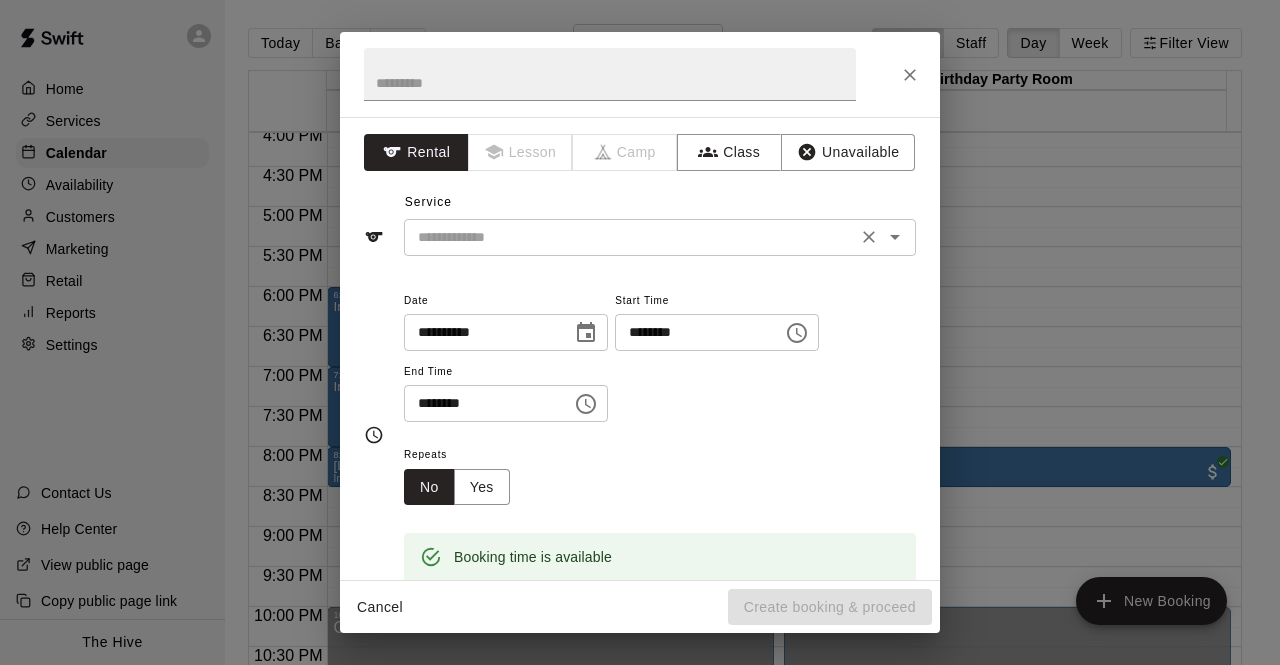 click 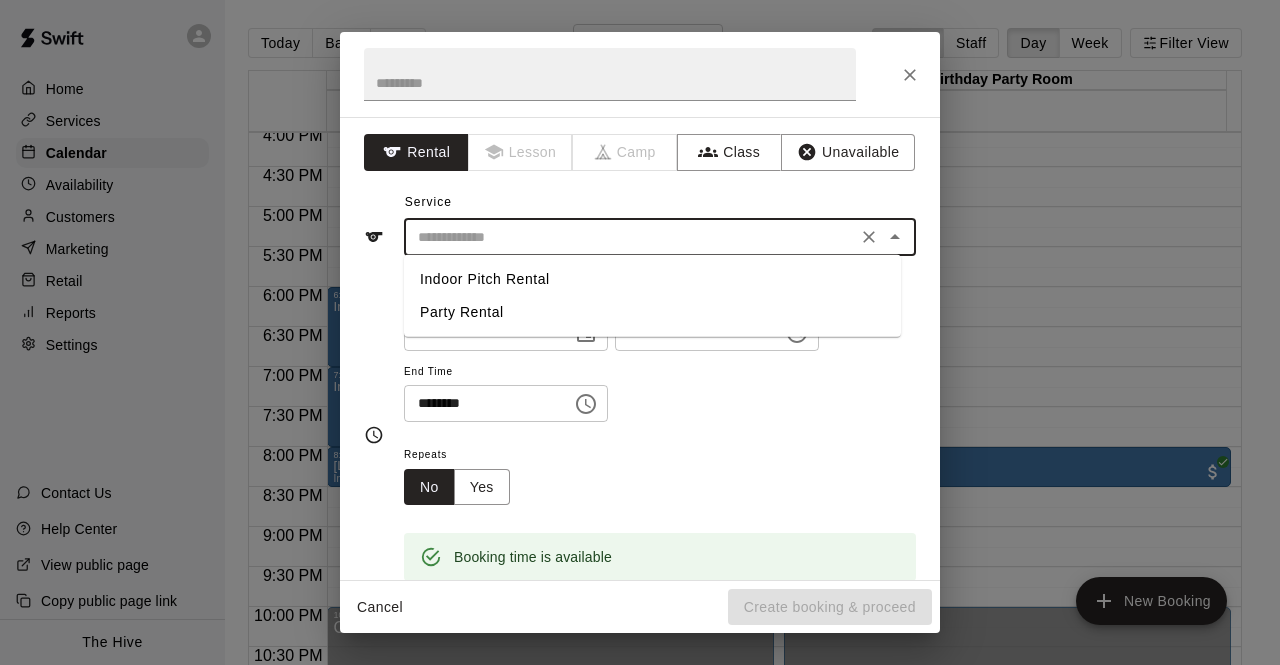 click on "Indoor Pitch Rental" at bounding box center (652, 279) 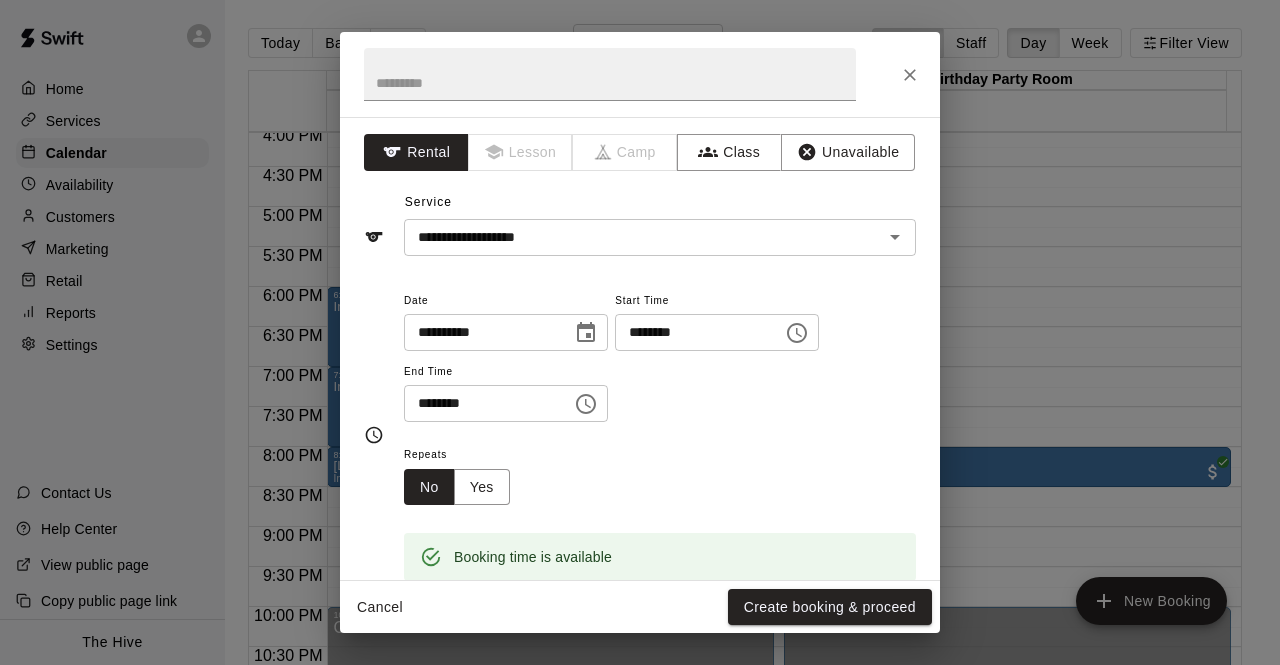 click on "******** ​" at bounding box center (506, 403) 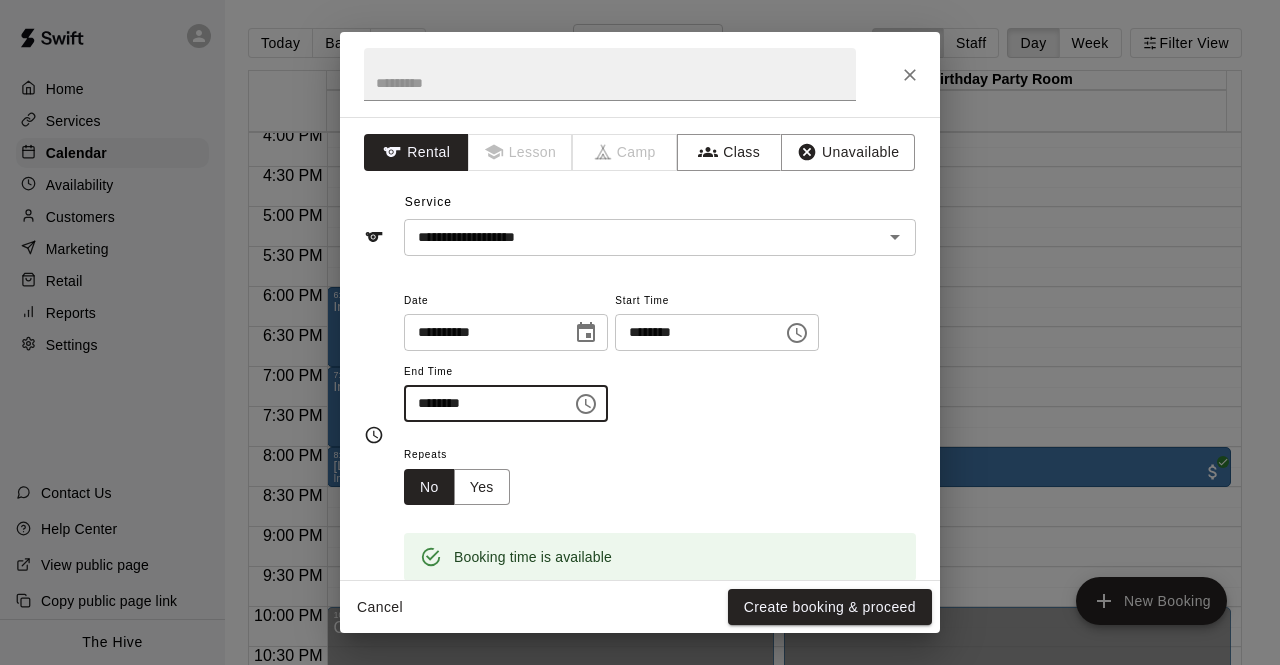 click 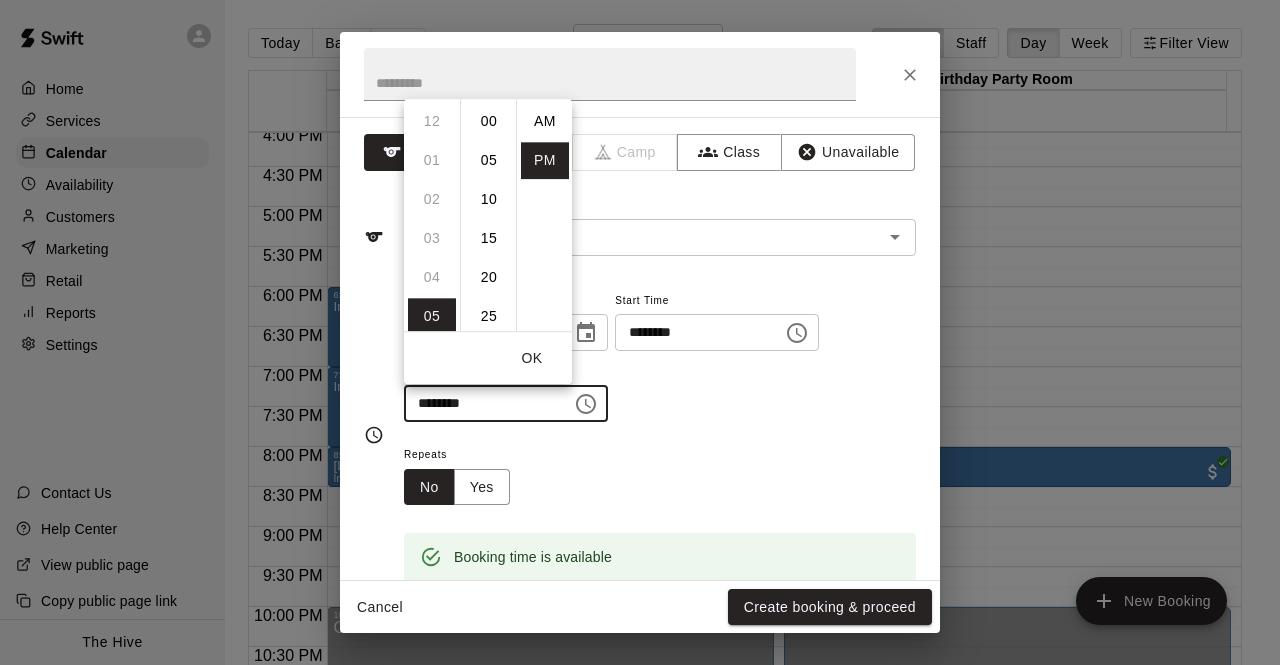 scroll, scrollTop: 195, scrollLeft: 0, axis: vertical 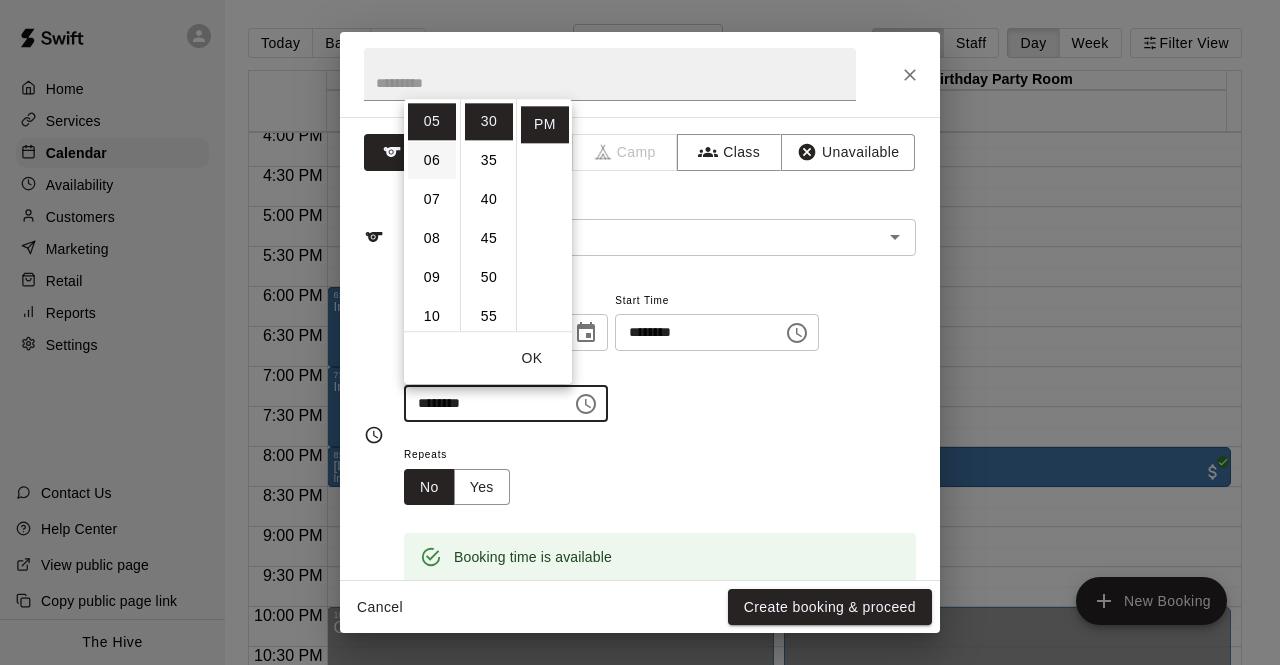 click on "06" at bounding box center (432, 160) 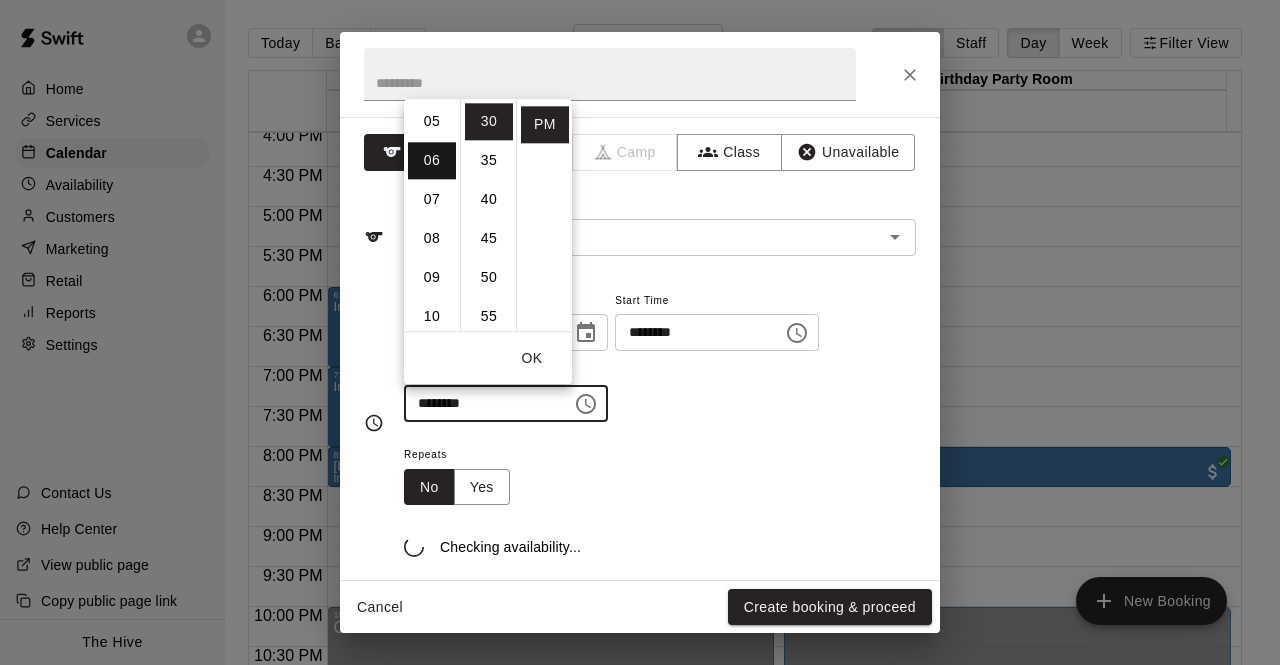scroll, scrollTop: 234, scrollLeft: 0, axis: vertical 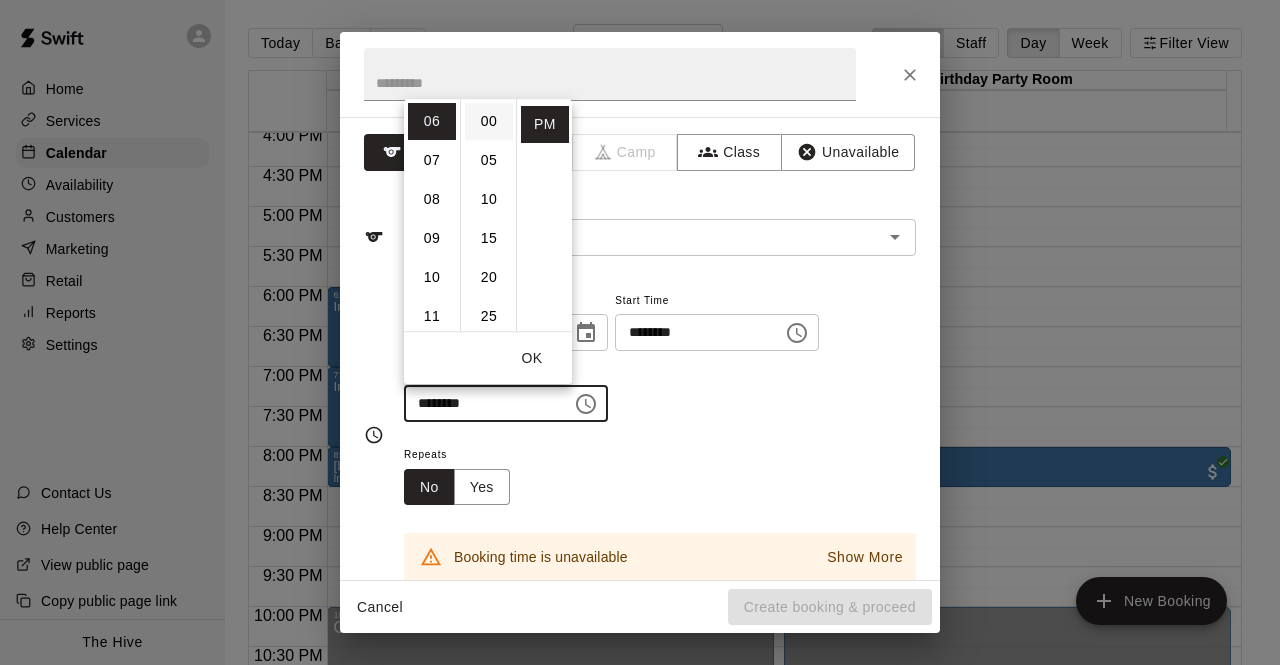 click on "00" at bounding box center (489, 121) 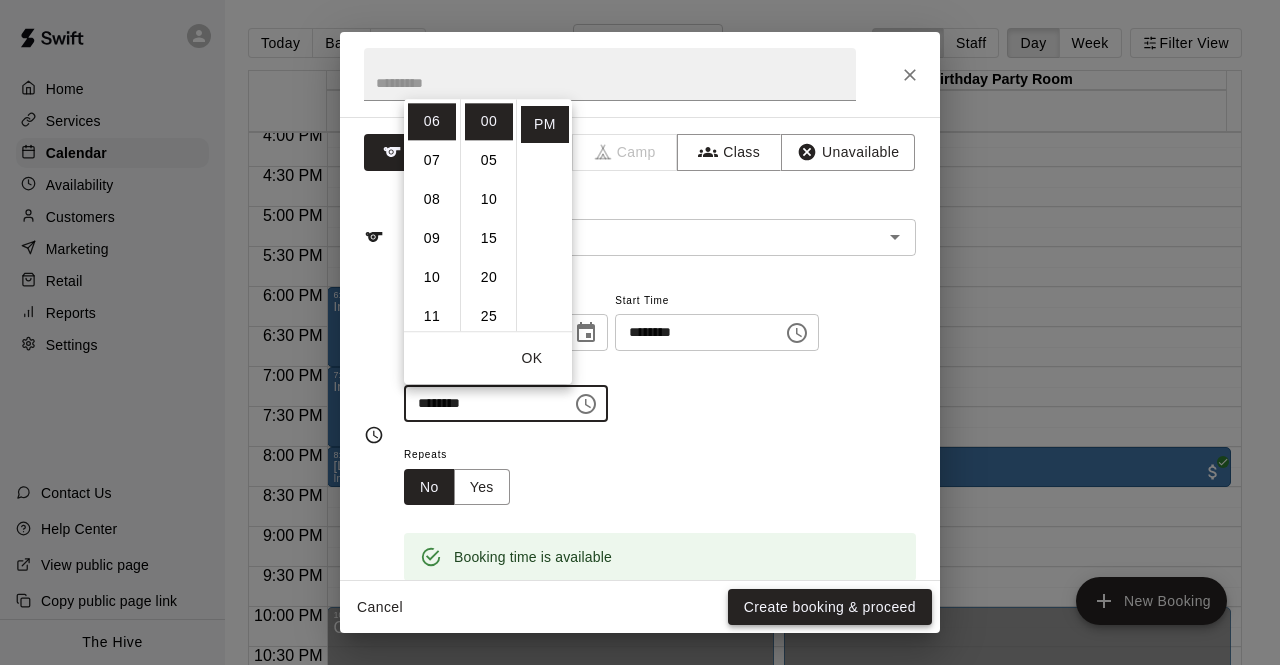 click on "Create booking & proceed" at bounding box center [830, 607] 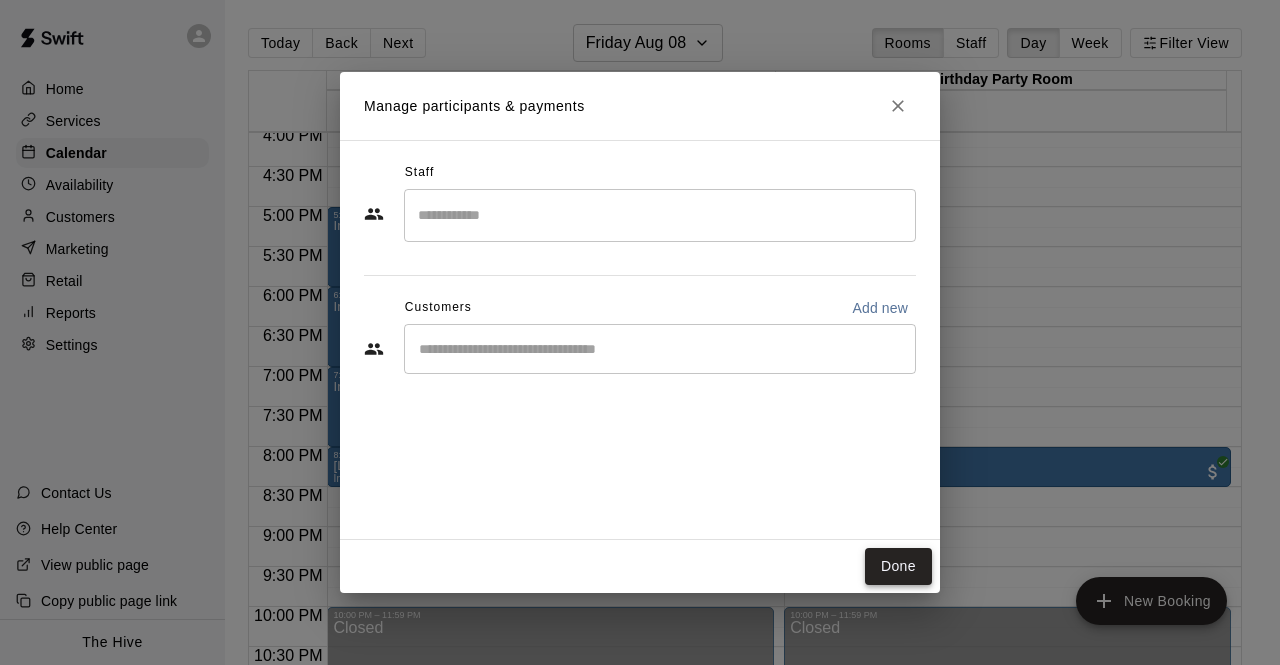 click on "Done" at bounding box center (898, 566) 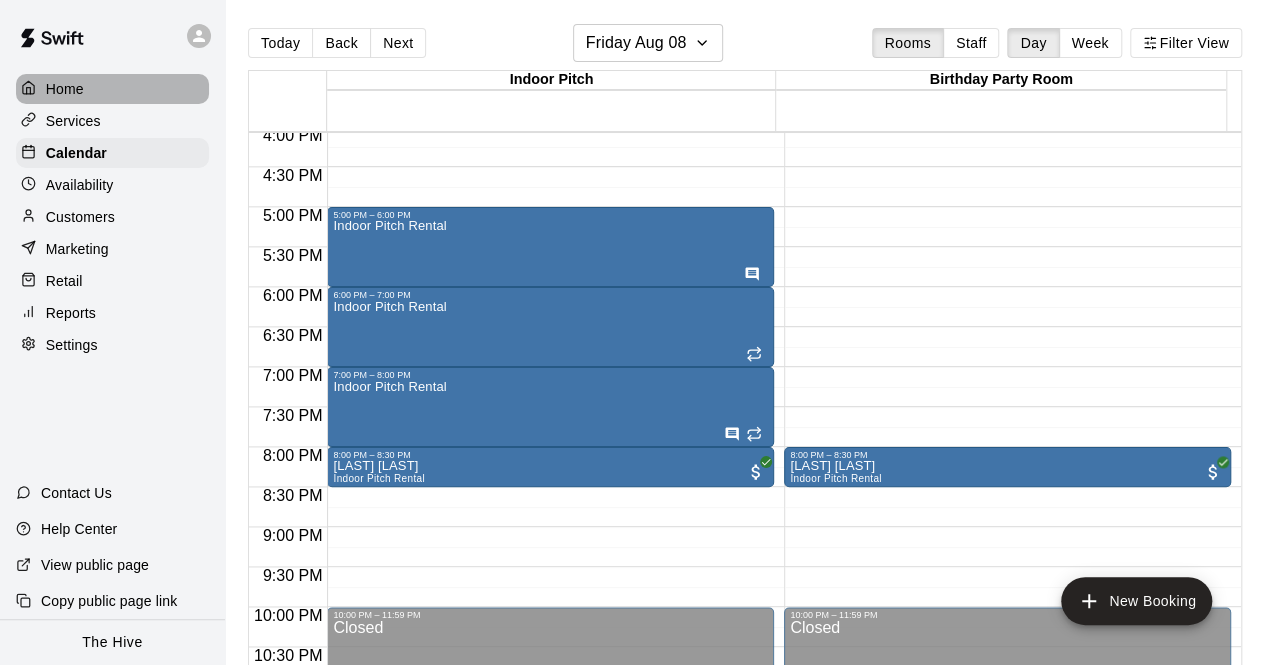 click on "Home" at bounding box center [112, 89] 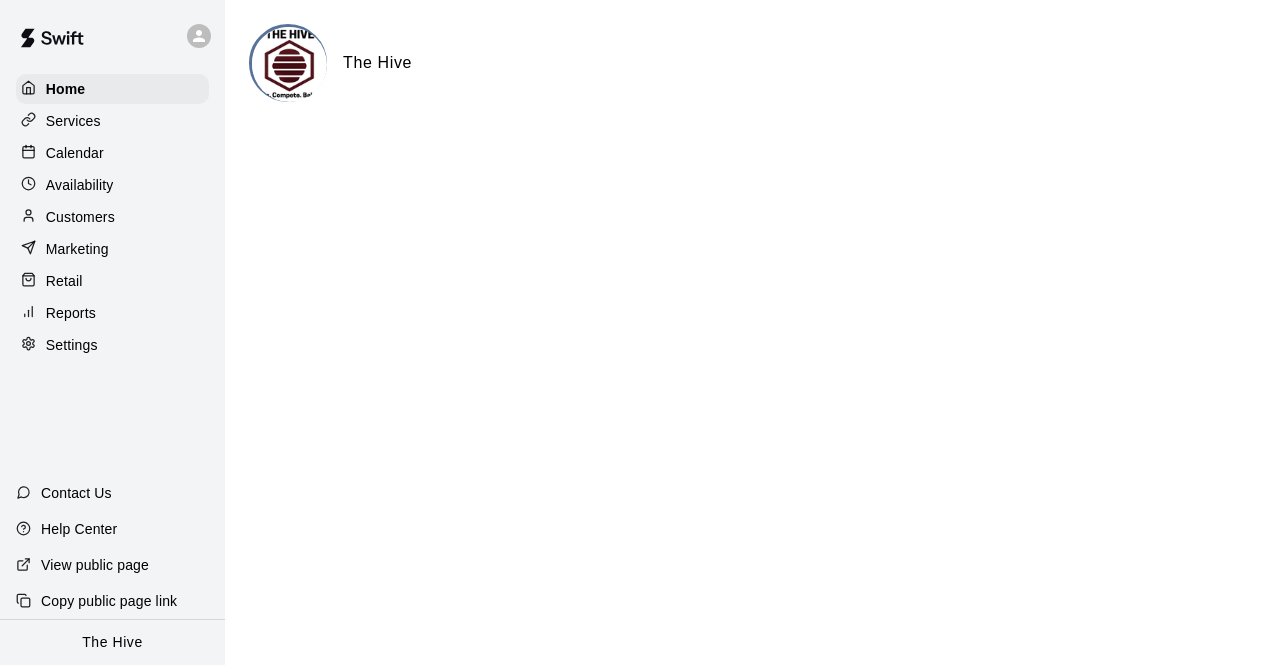 click on "Calendar" at bounding box center (112, 153) 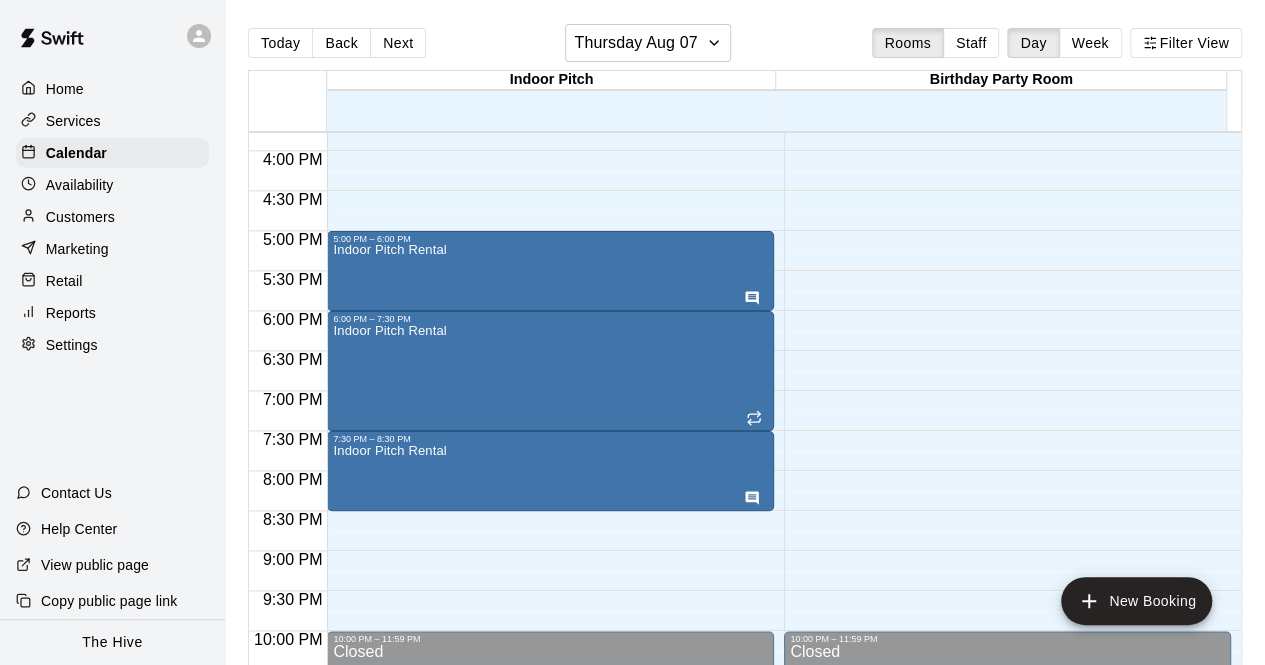 scroll, scrollTop: 1263, scrollLeft: 0, axis: vertical 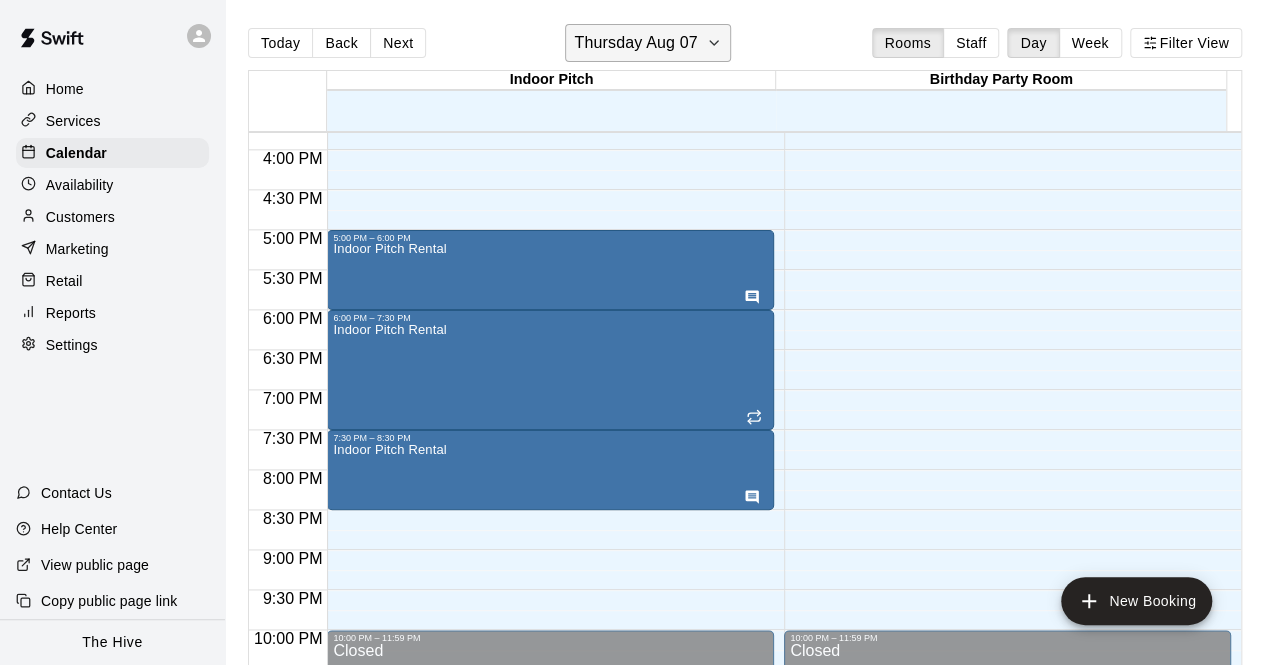 click on "Thursday Aug 07" at bounding box center [635, 43] 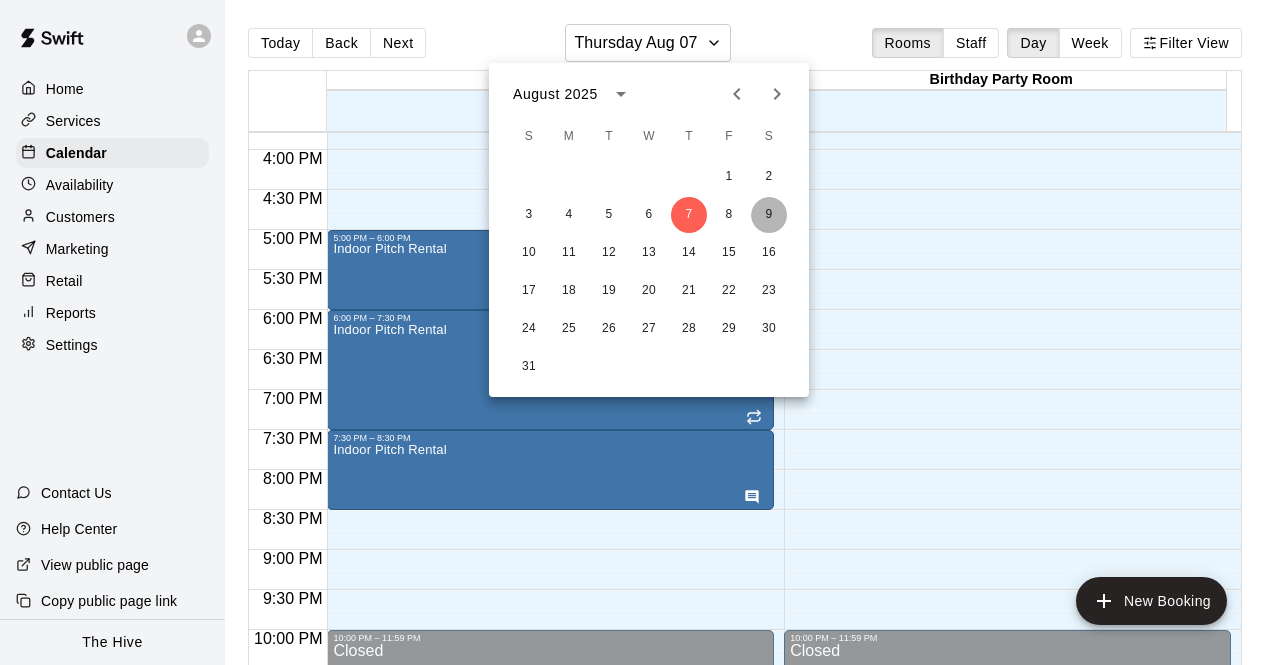 click on "9" at bounding box center [769, 215] 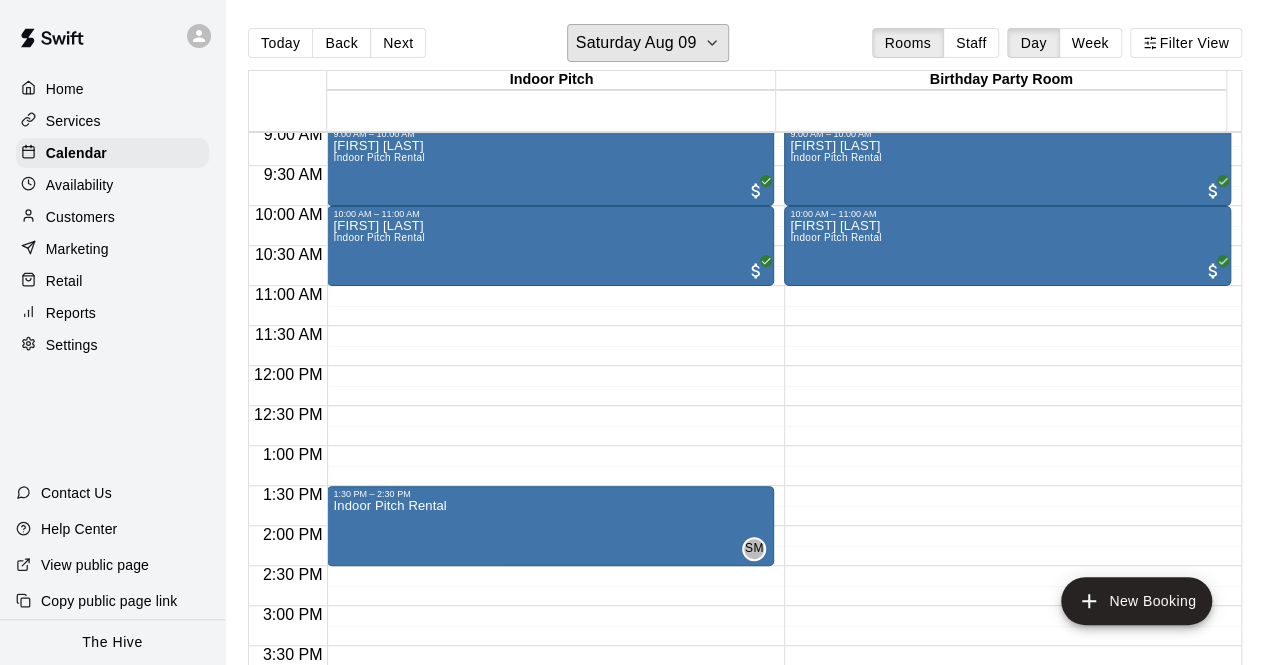 scroll, scrollTop: 726, scrollLeft: 0, axis: vertical 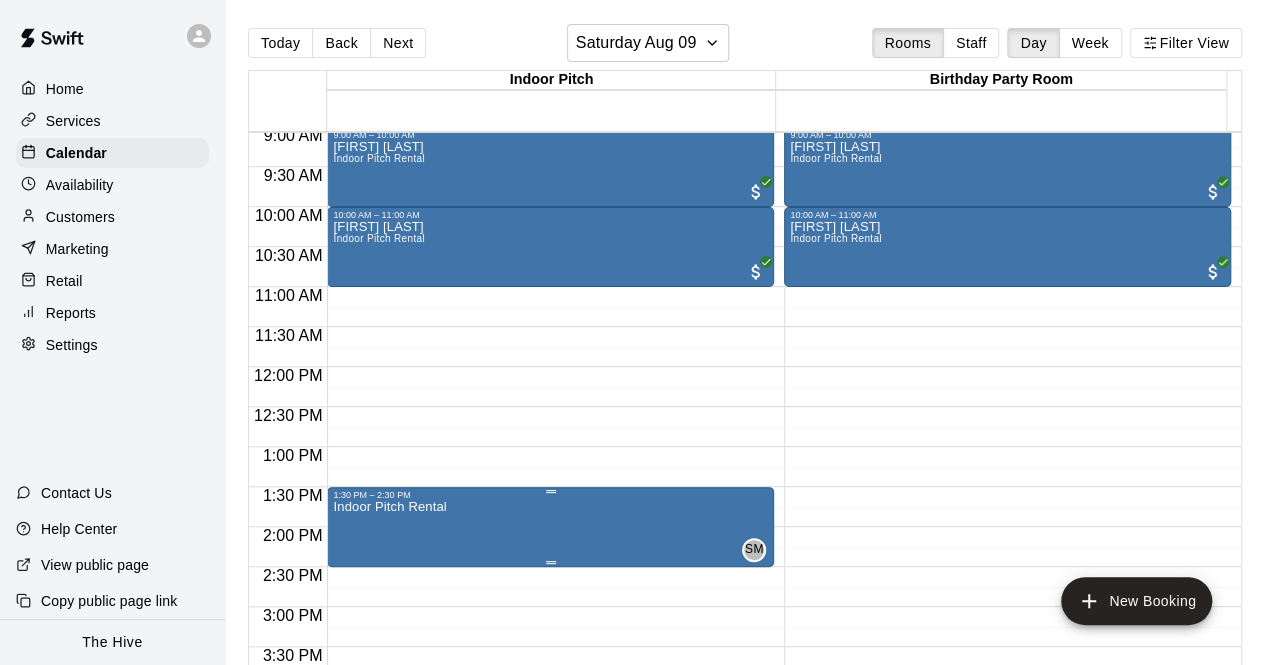 click on "Indoor Pitch Rental SM 0" at bounding box center (550, 832) 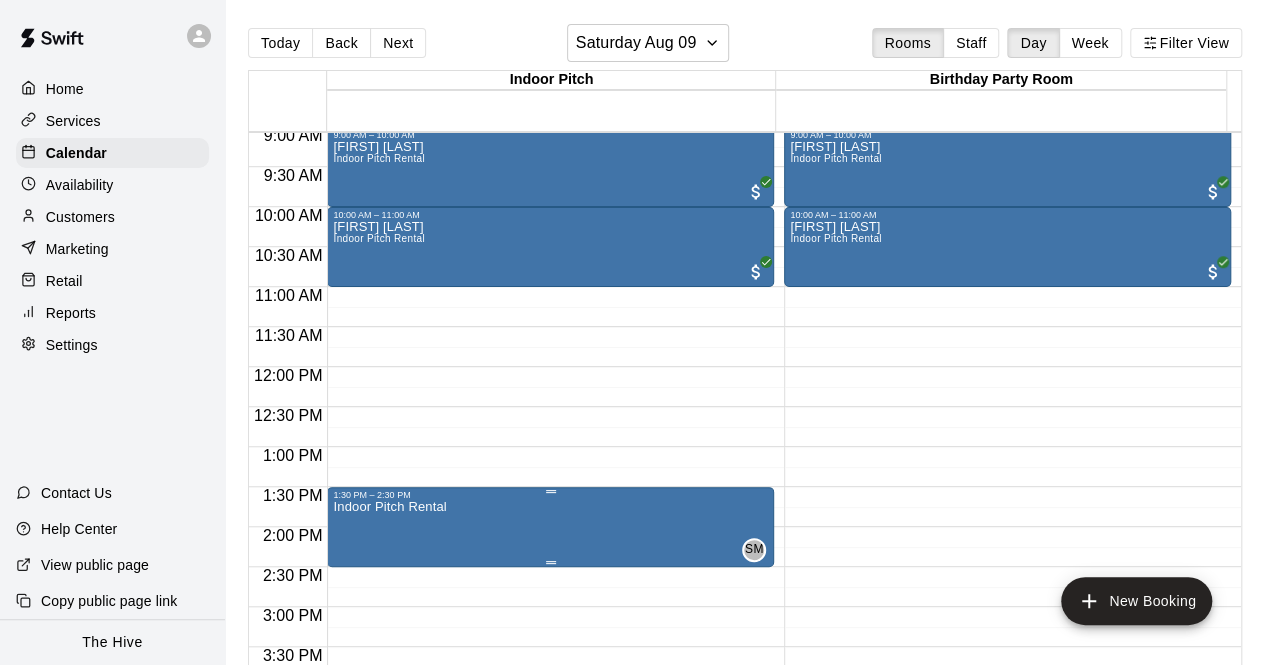 click on "Indoor Pitch Rental SM 0" at bounding box center (550, 832) 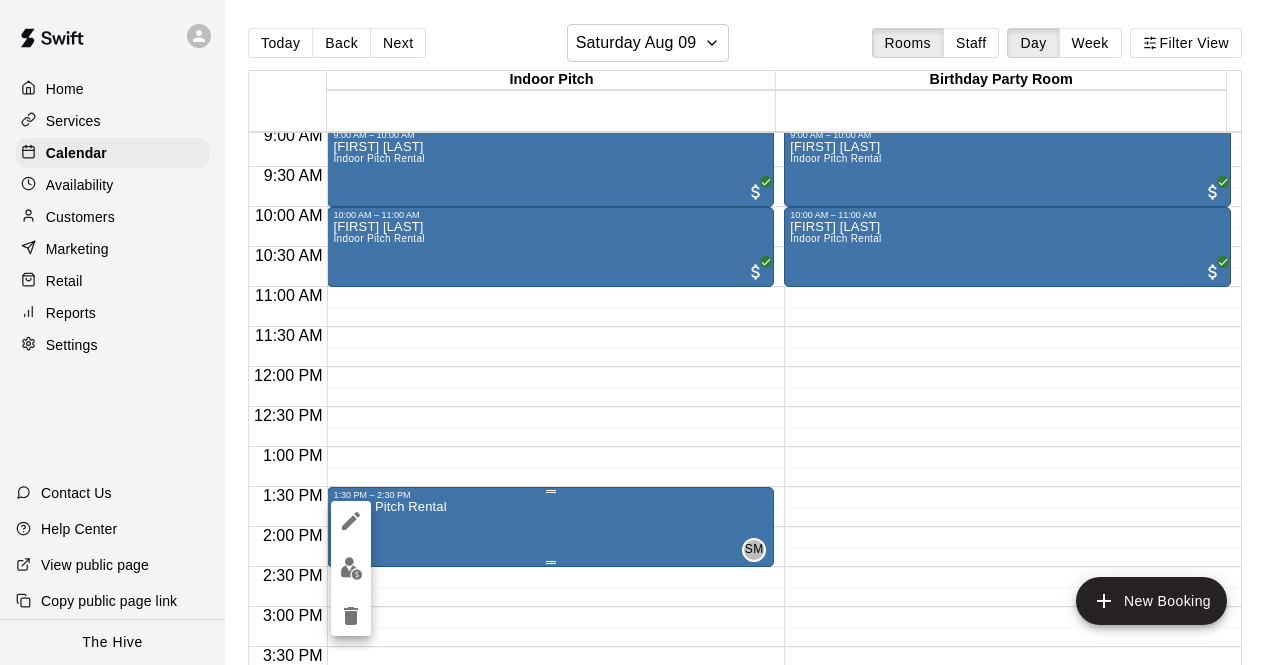 click at bounding box center [640, 332] 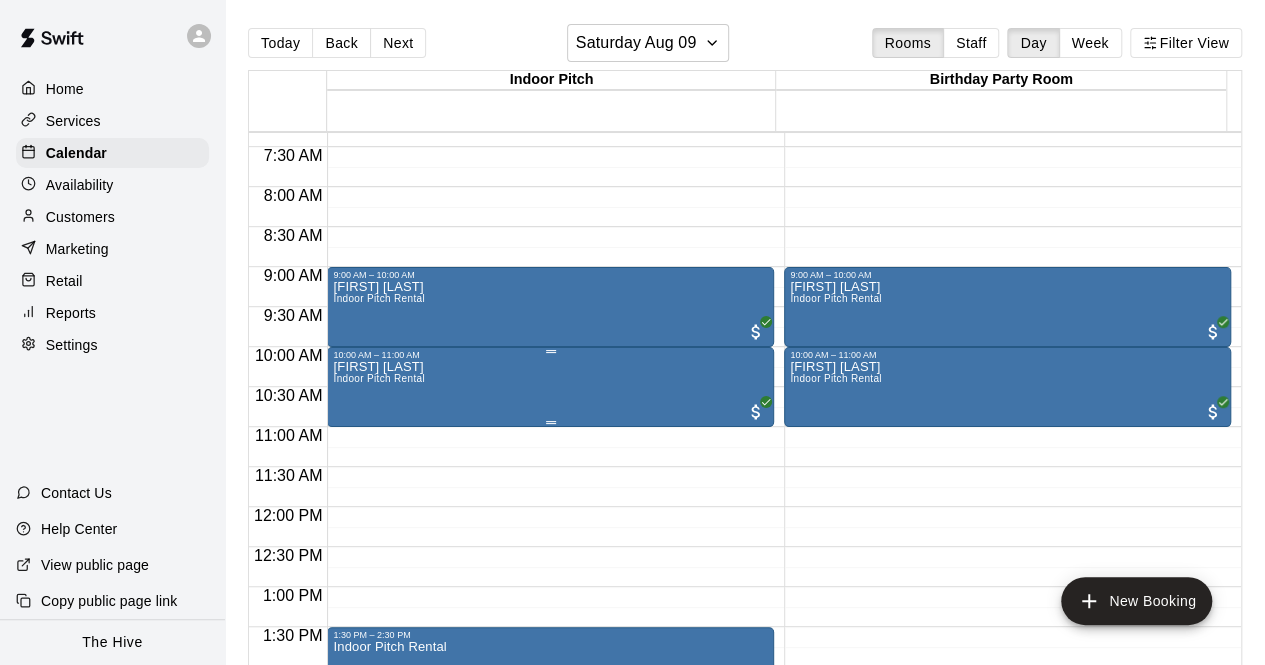 scroll, scrollTop: 585, scrollLeft: 0, axis: vertical 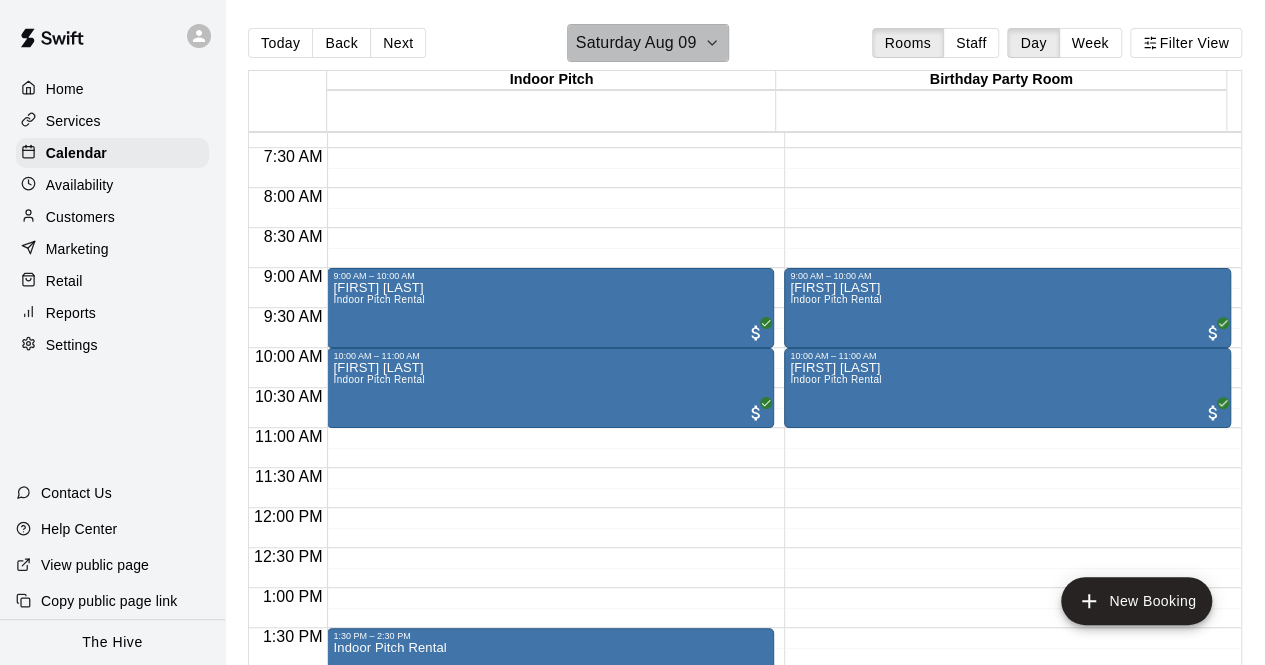 click on "Saturday Aug 09" at bounding box center (648, 43) 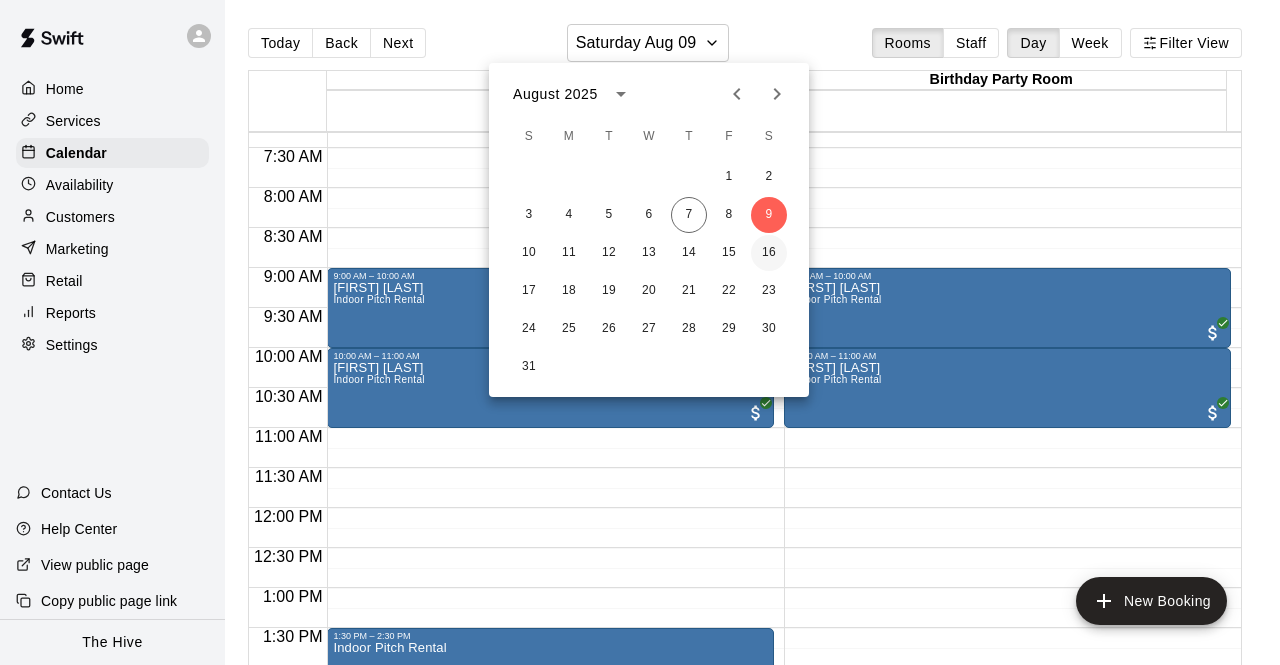 click on "16" at bounding box center (769, 253) 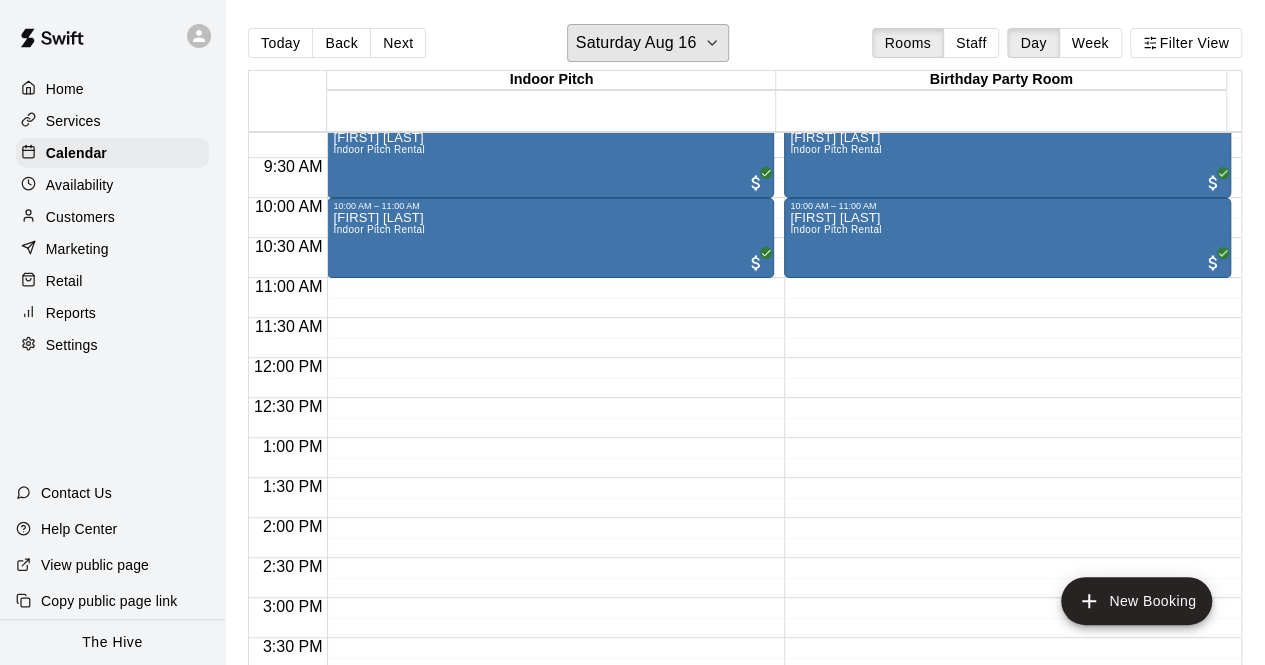 scroll, scrollTop: 745, scrollLeft: 0, axis: vertical 